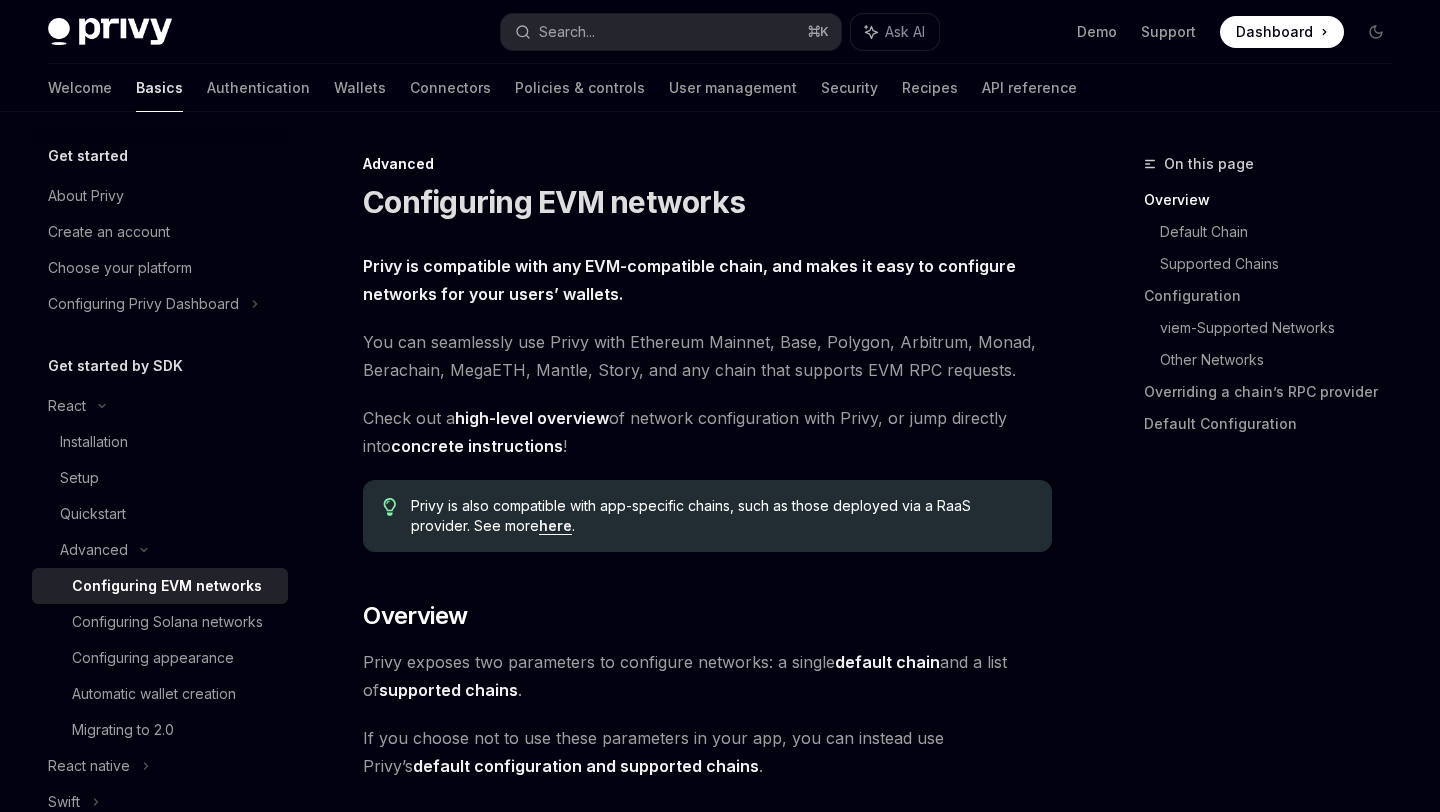scroll, scrollTop: 150, scrollLeft: 0, axis: vertical 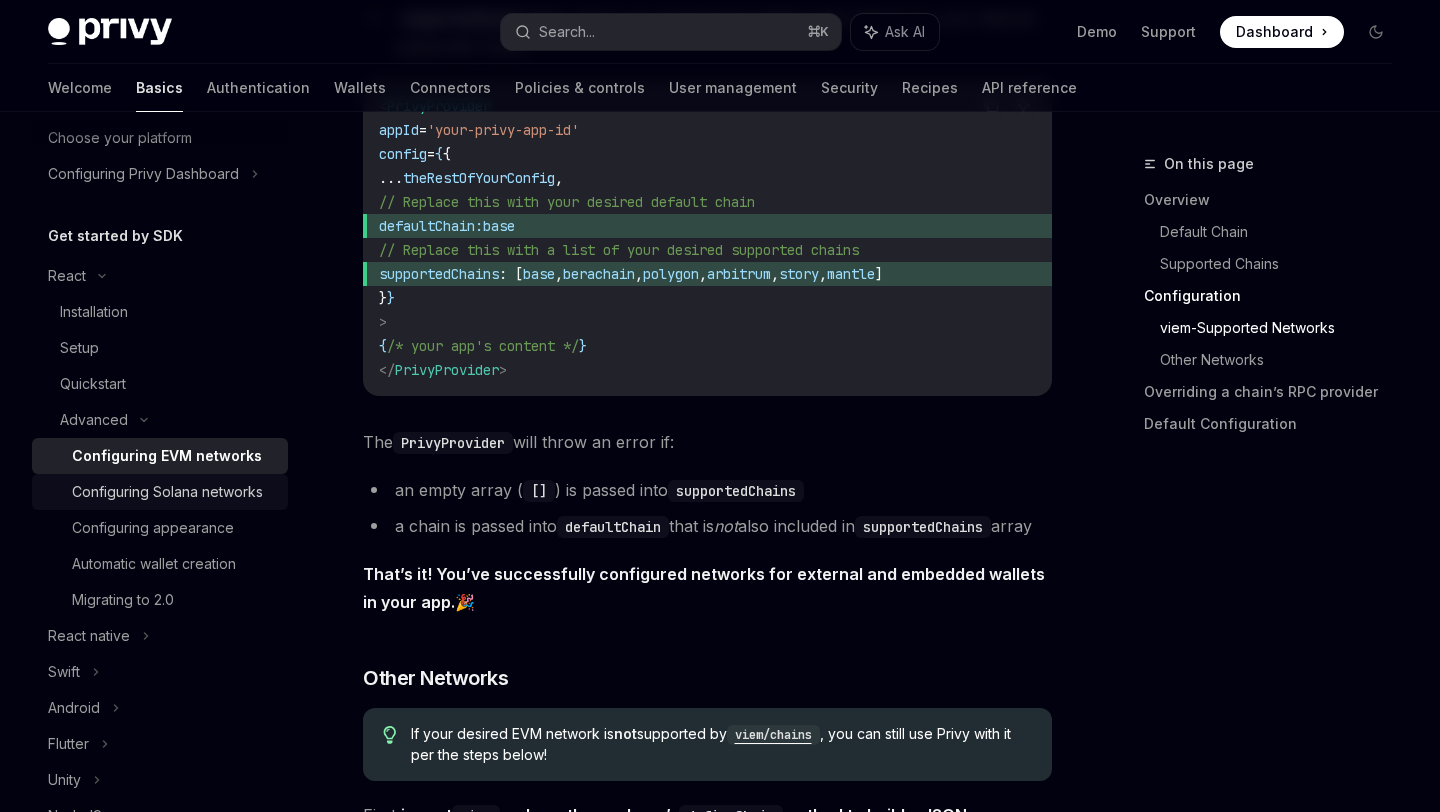click on "Configuring Solana networks" at bounding box center (167, 492) 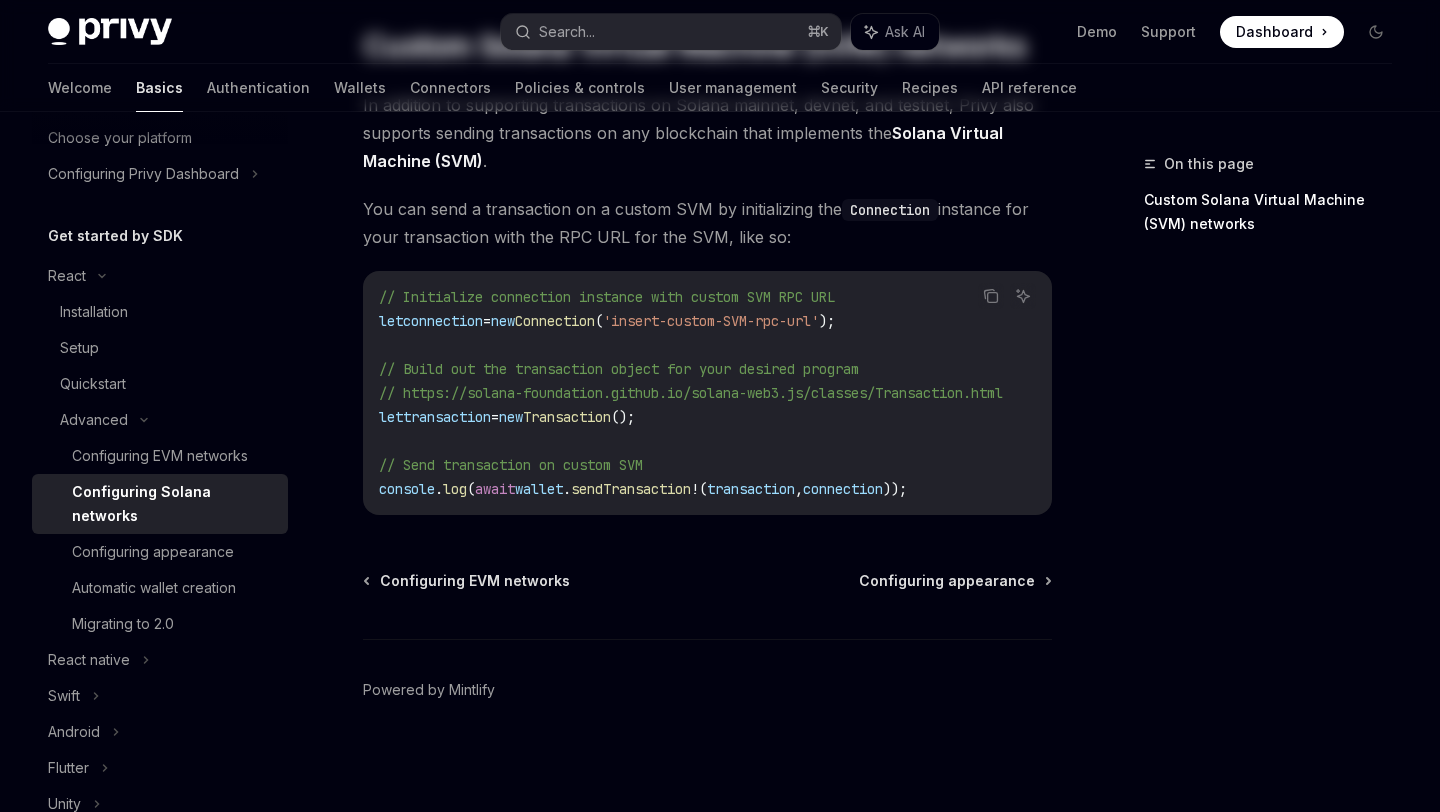 scroll, scrollTop: 0, scrollLeft: 0, axis: both 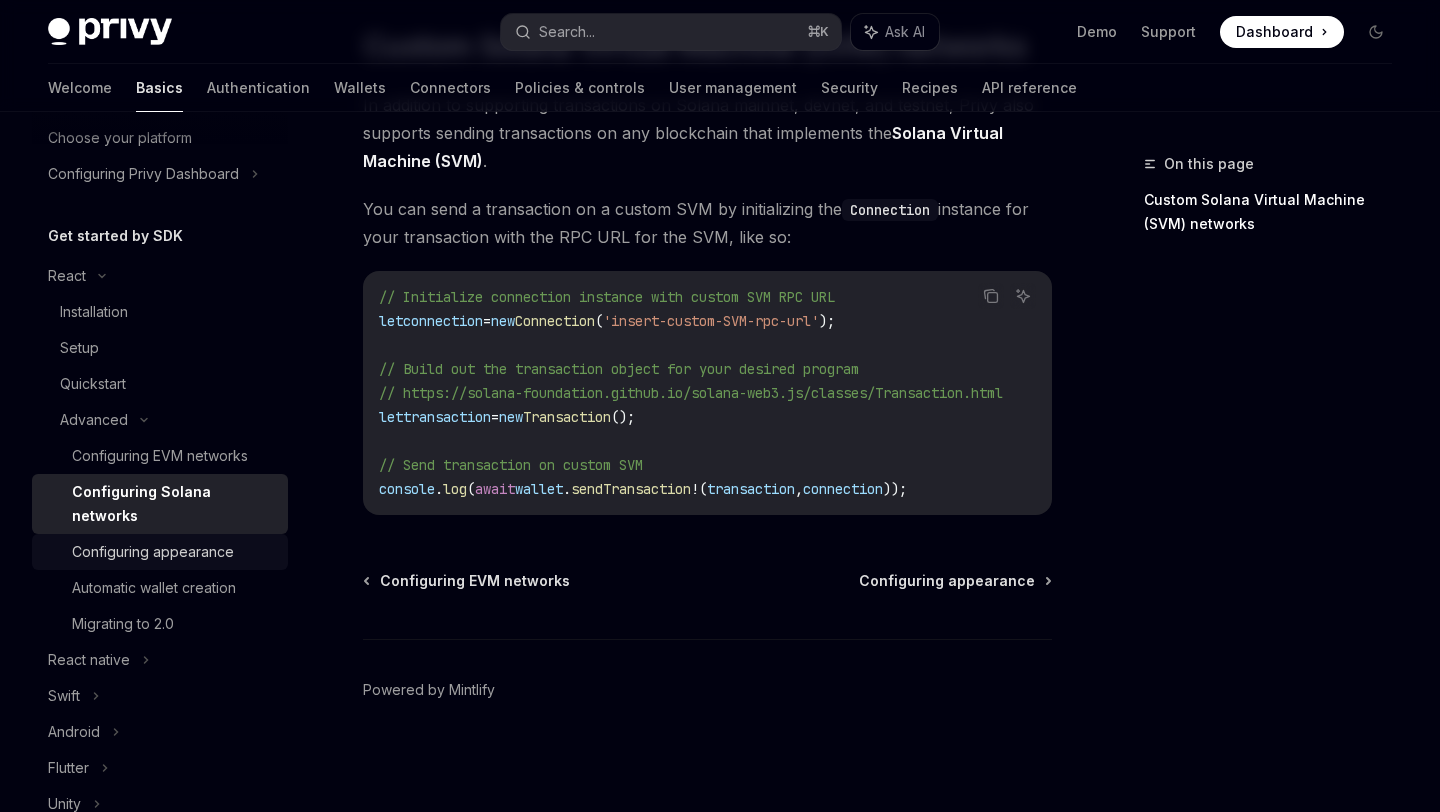 click on "Configuring appearance" at bounding box center [153, 552] 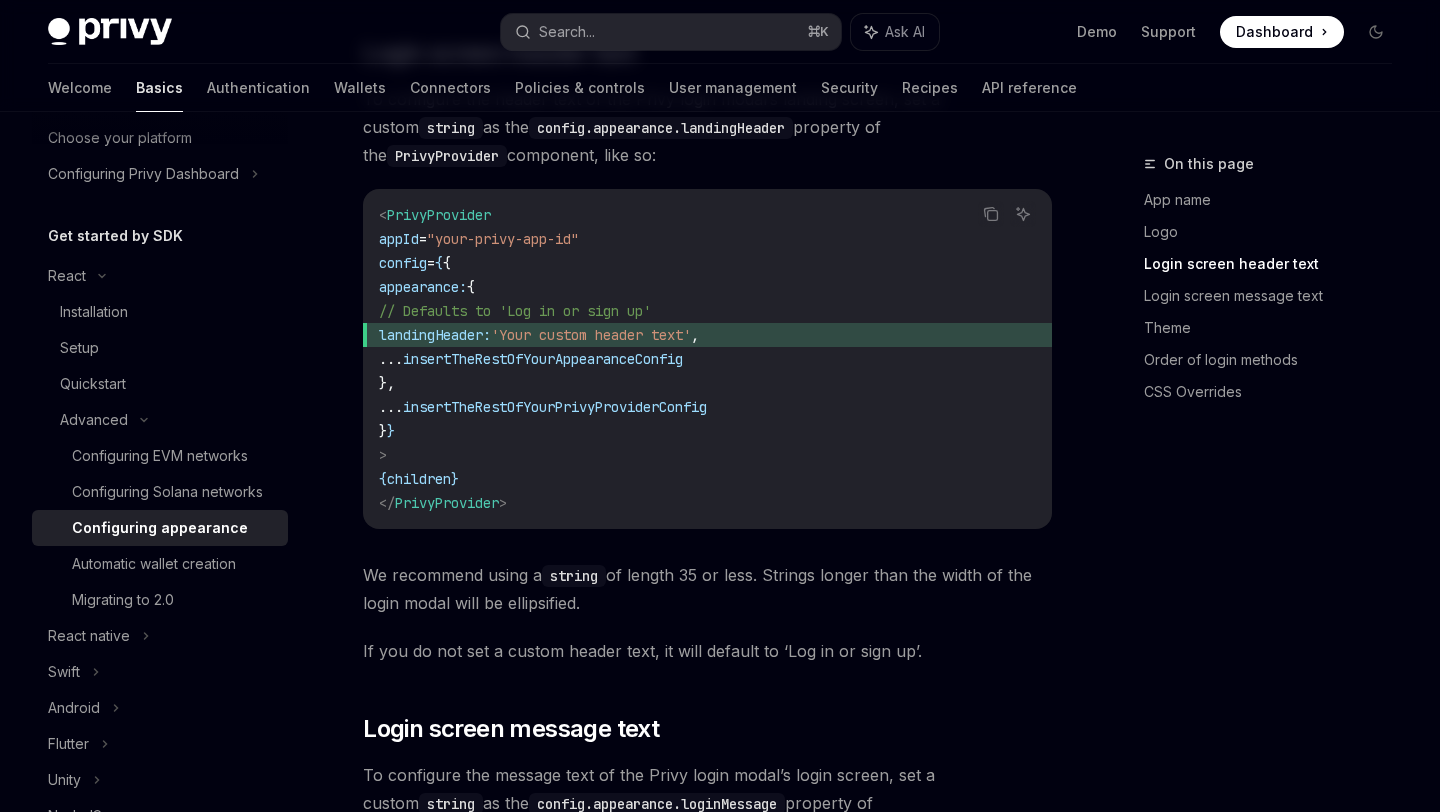 scroll, scrollTop: 1538, scrollLeft: 0, axis: vertical 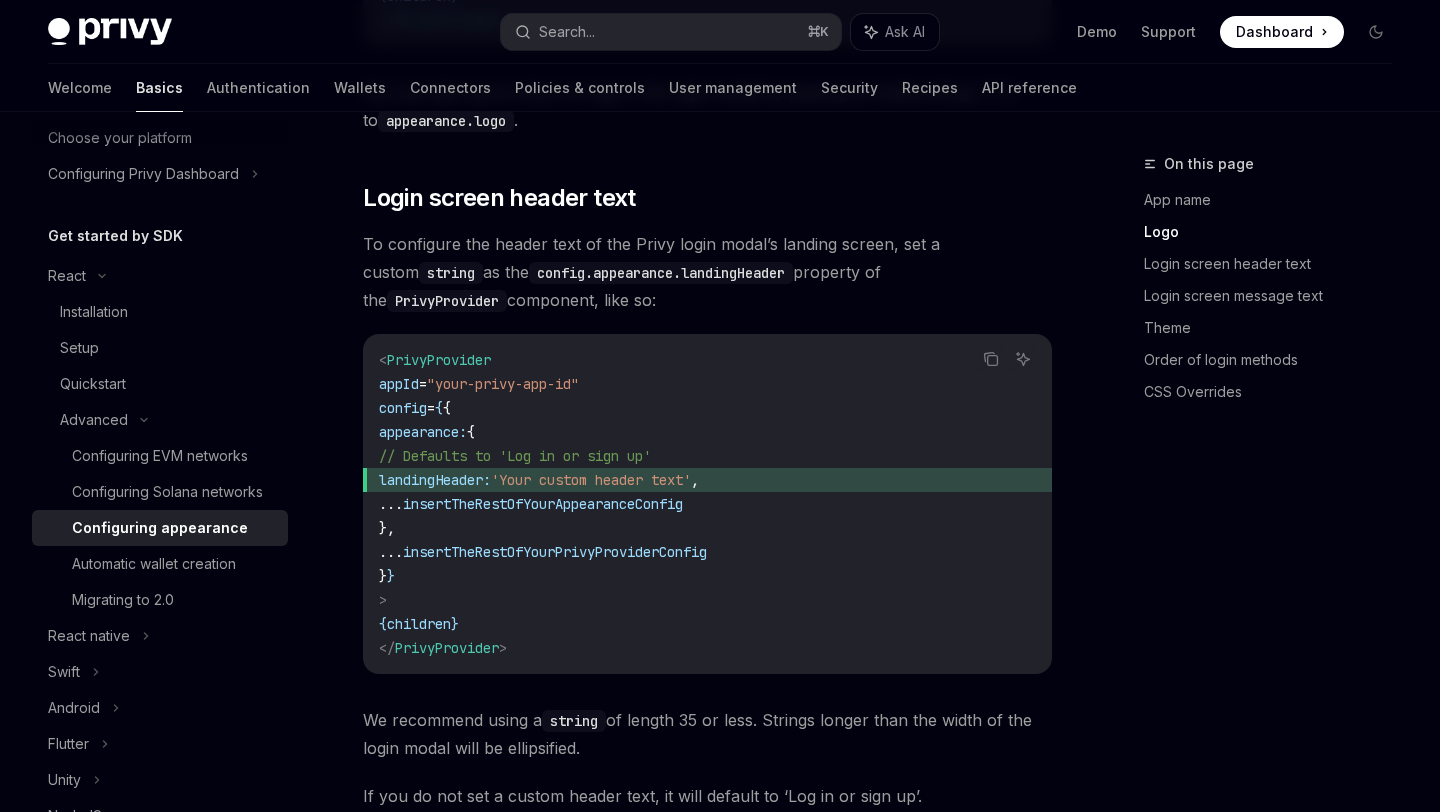 click at bounding box center (110, 32) 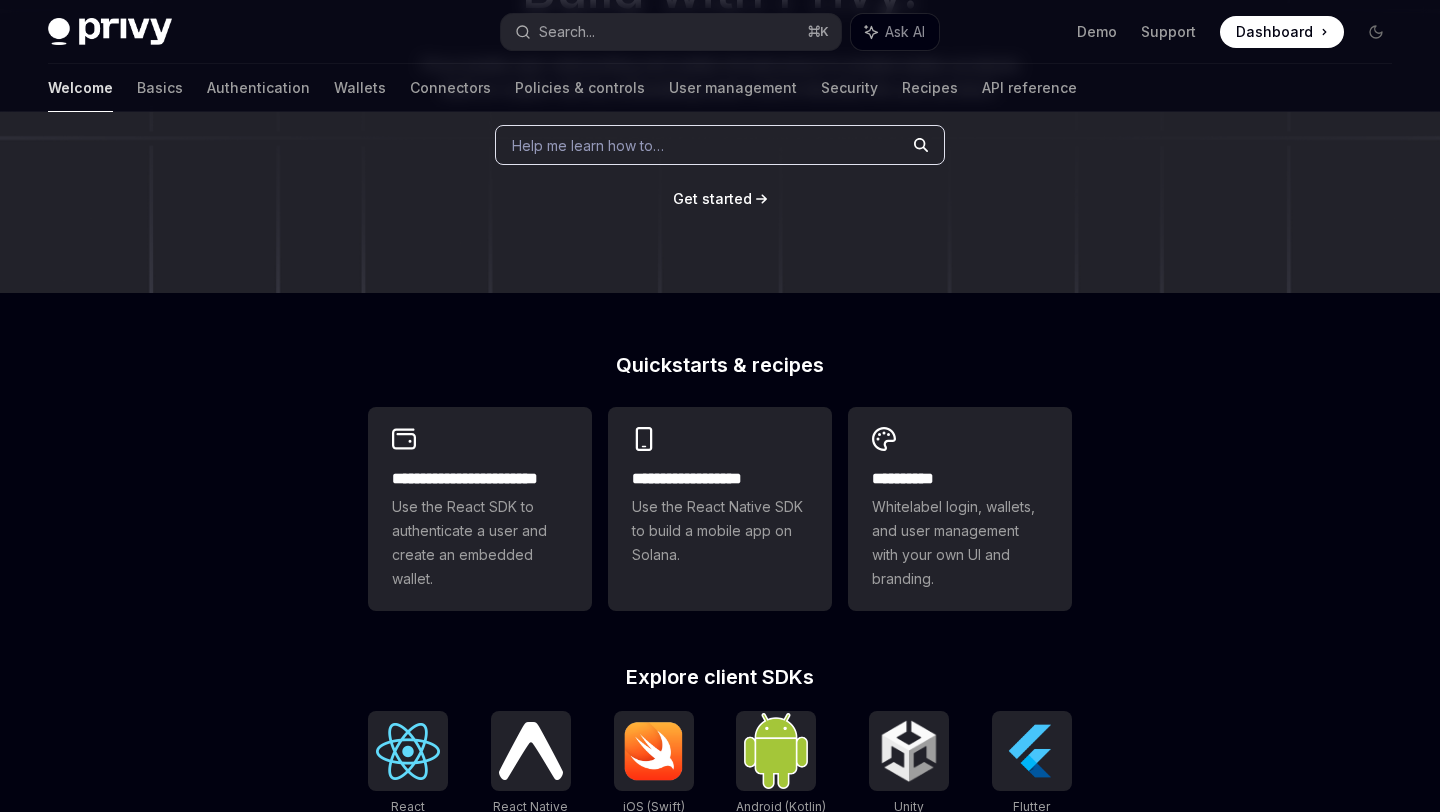 scroll, scrollTop: 411, scrollLeft: 0, axis: vertical 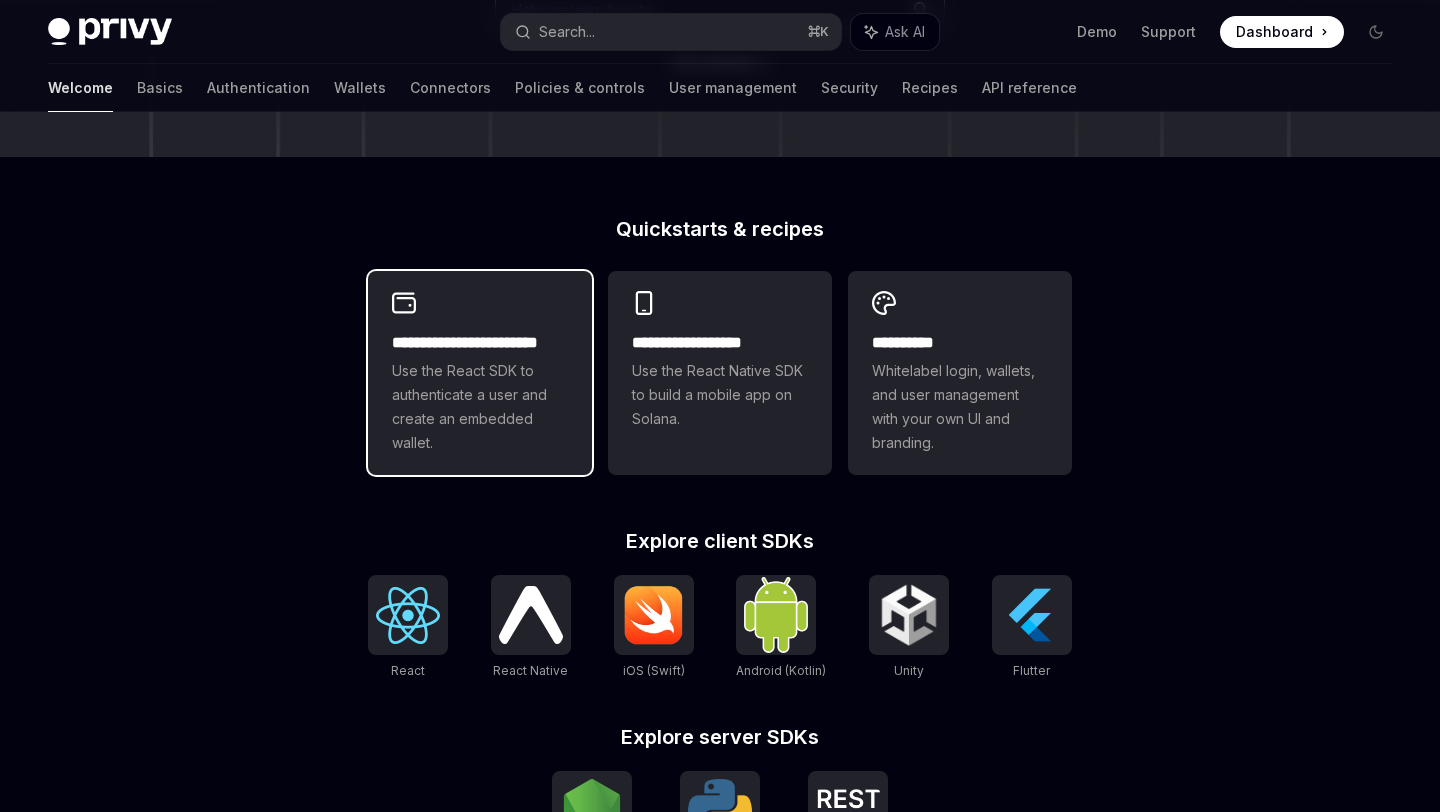 click on "Use the React SDK to authenticate a user and create an embedded wallet." at bounding box center [480, 407] 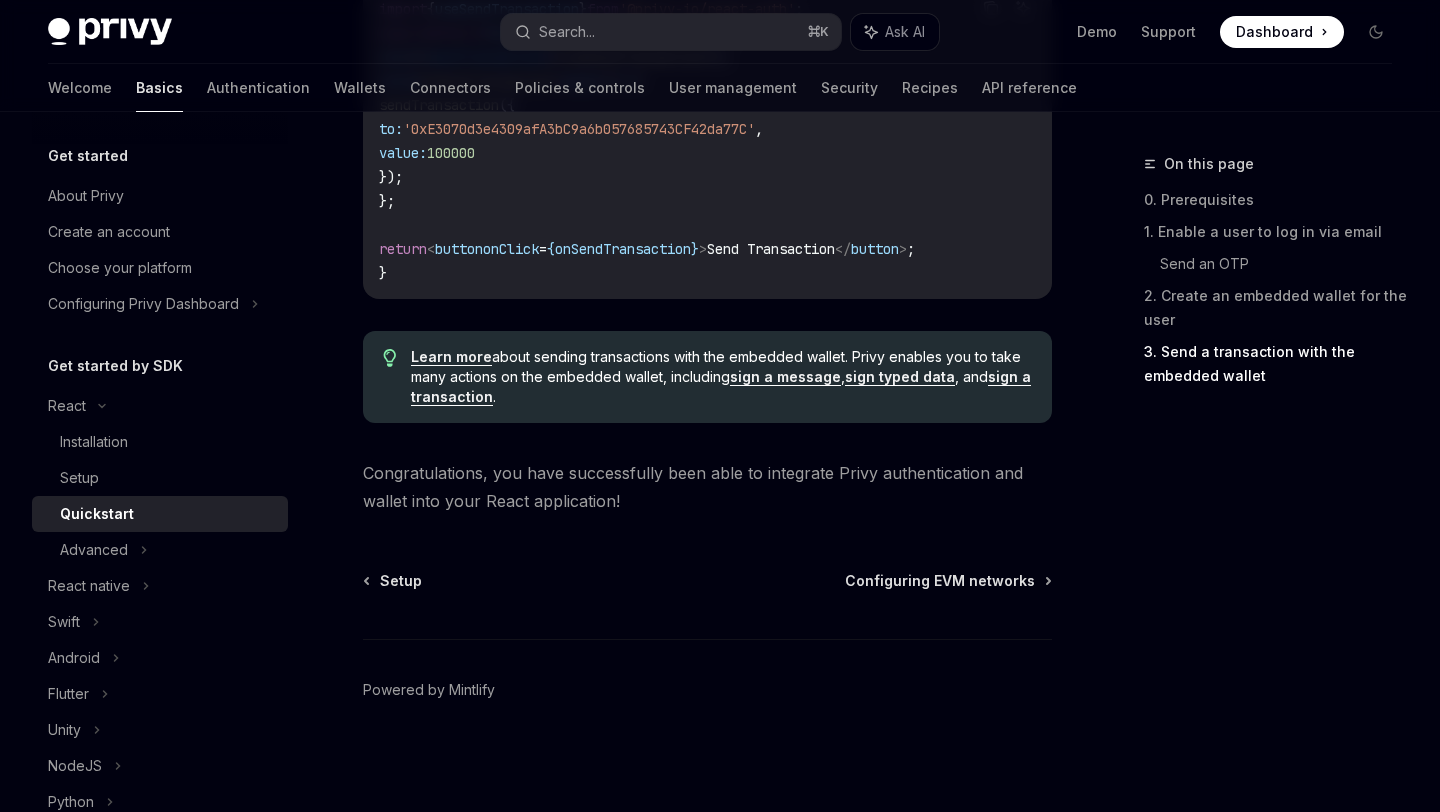 scroll, scrollTop: 2083, scrollLeft: 0, axis: vertical 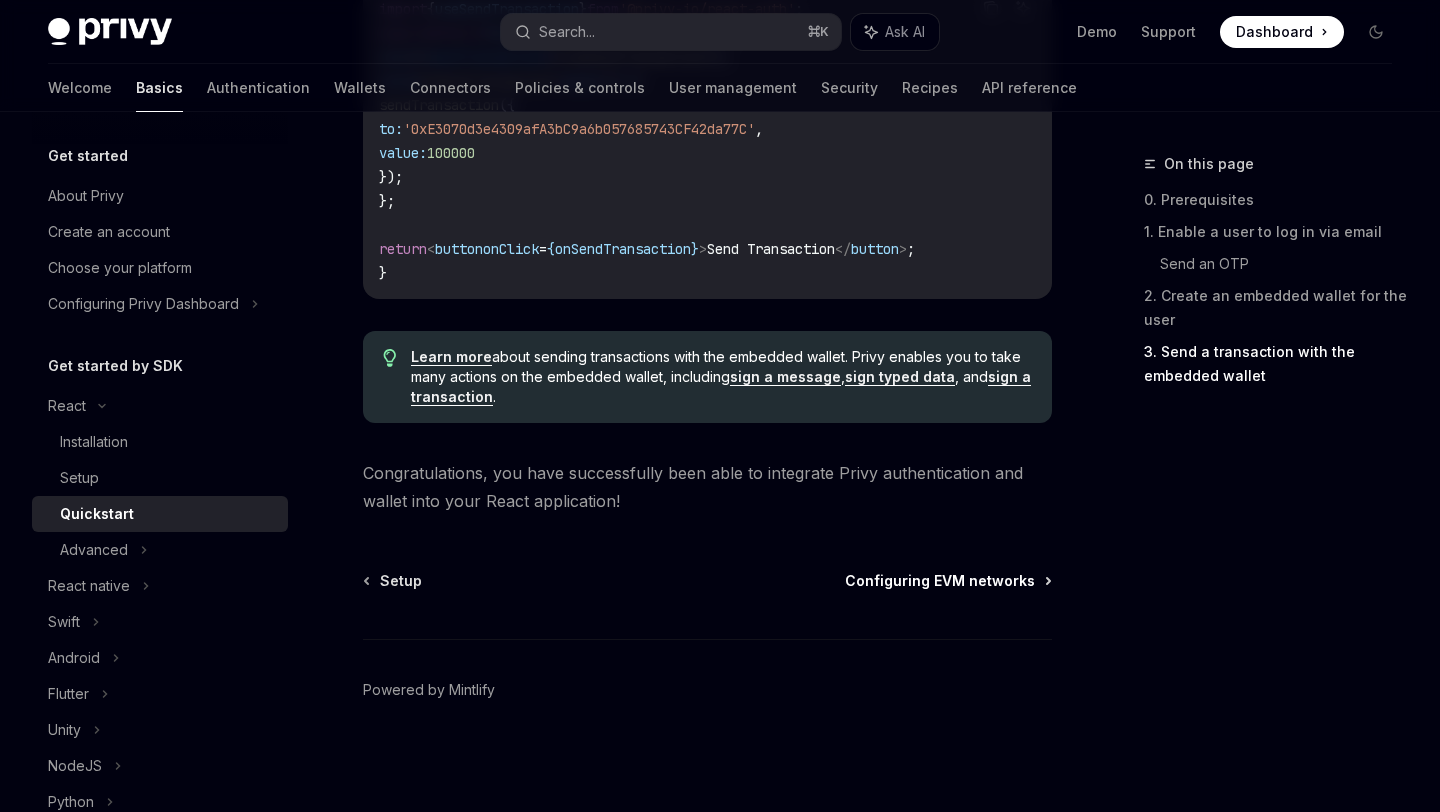 click on "Configuring EVM networks" at bounding box center (940, 581) 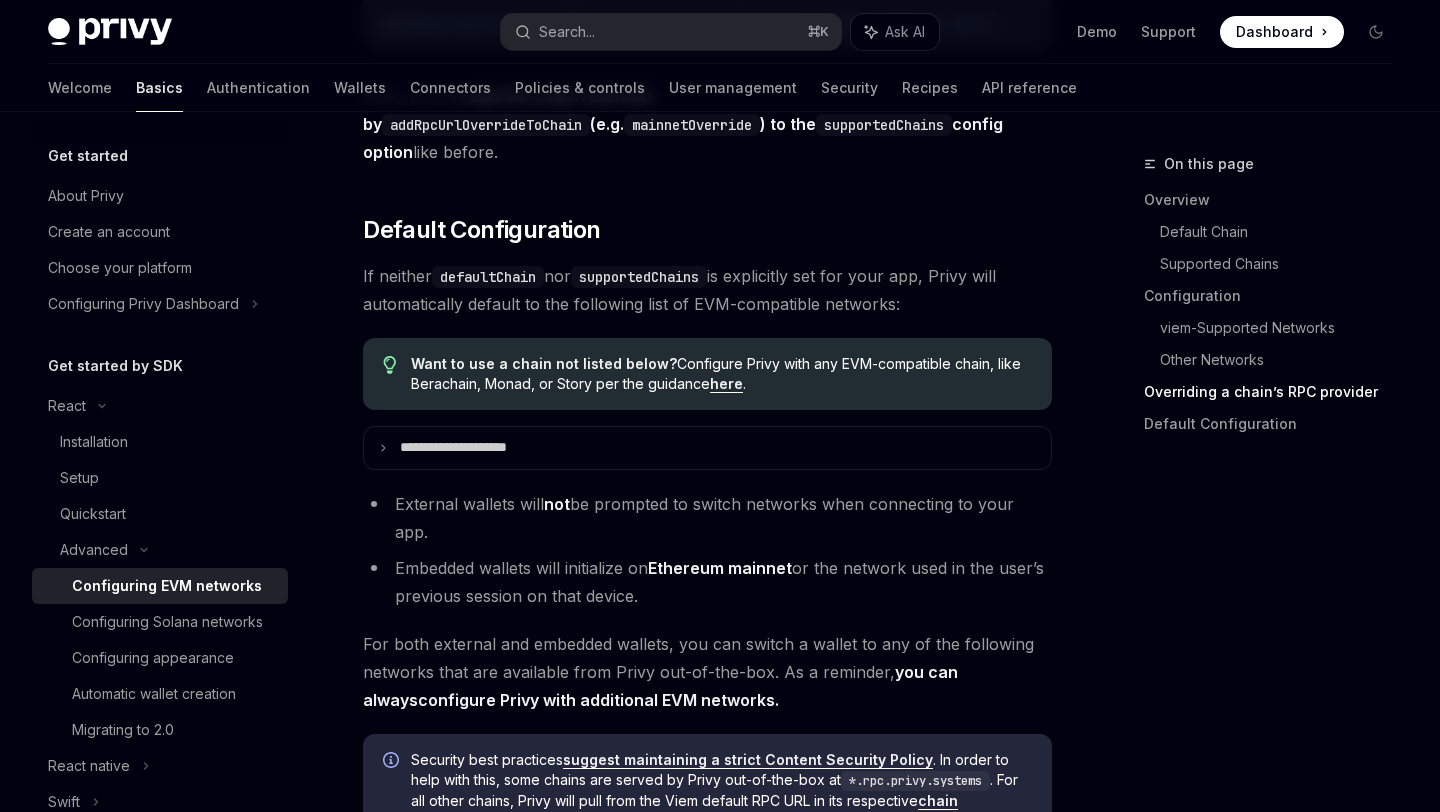 scroll, scrollTop: 5387, scrollLeft: 0, axis: vertical 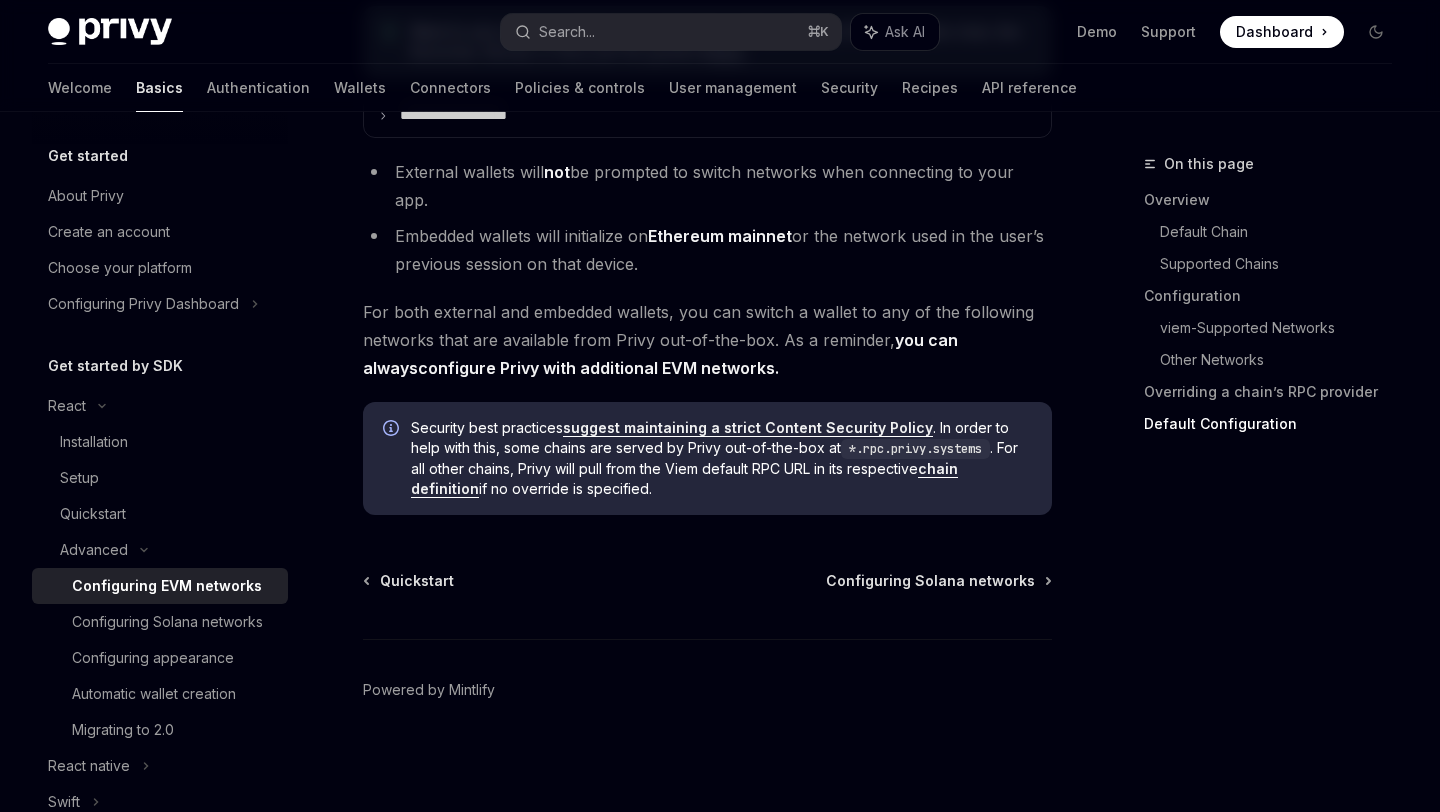click on "Quickstart Configuring Solana networks Powered by Mintlify" at bounding box center (707, 691) 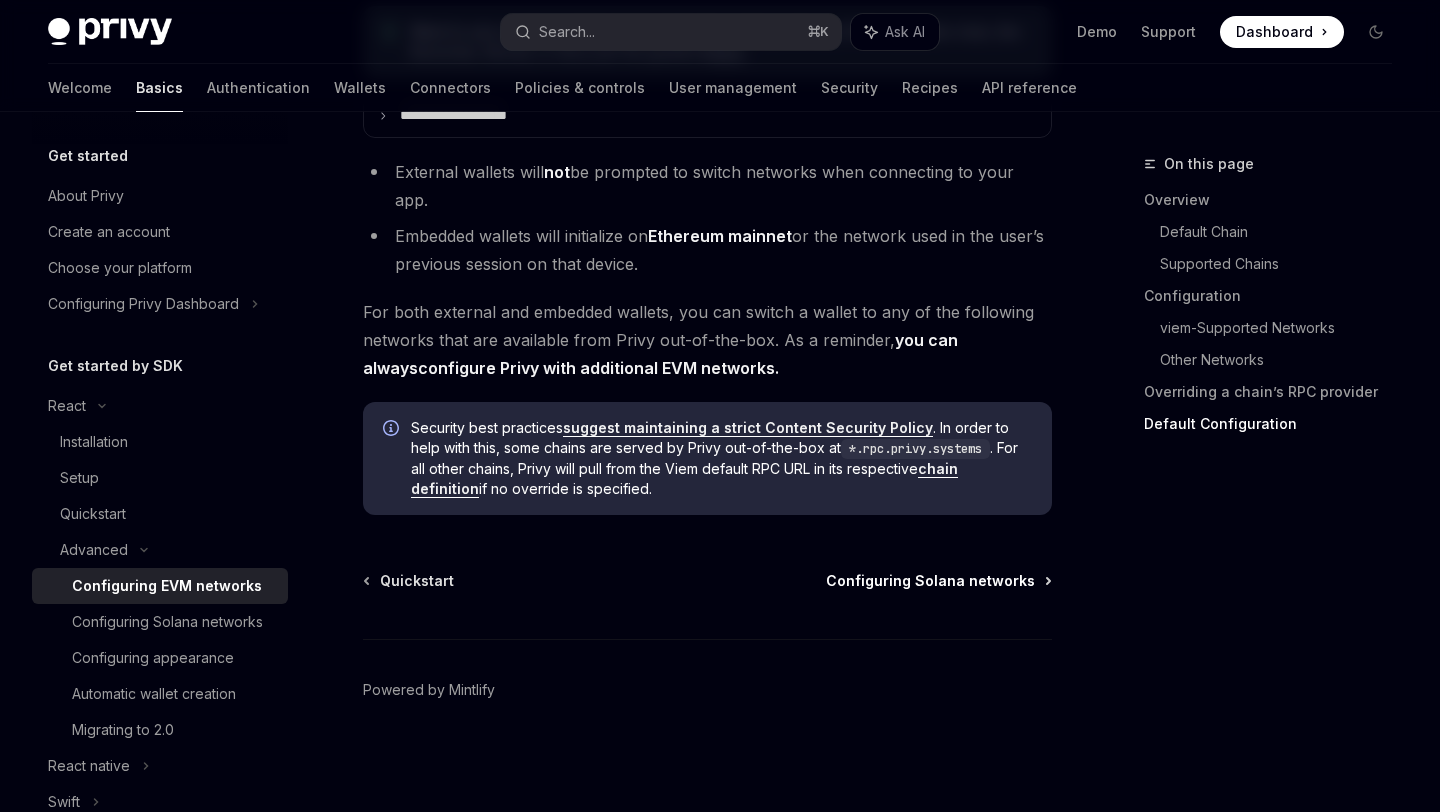 click on "Configuring Solana networks" at bounding box center (930, 581) 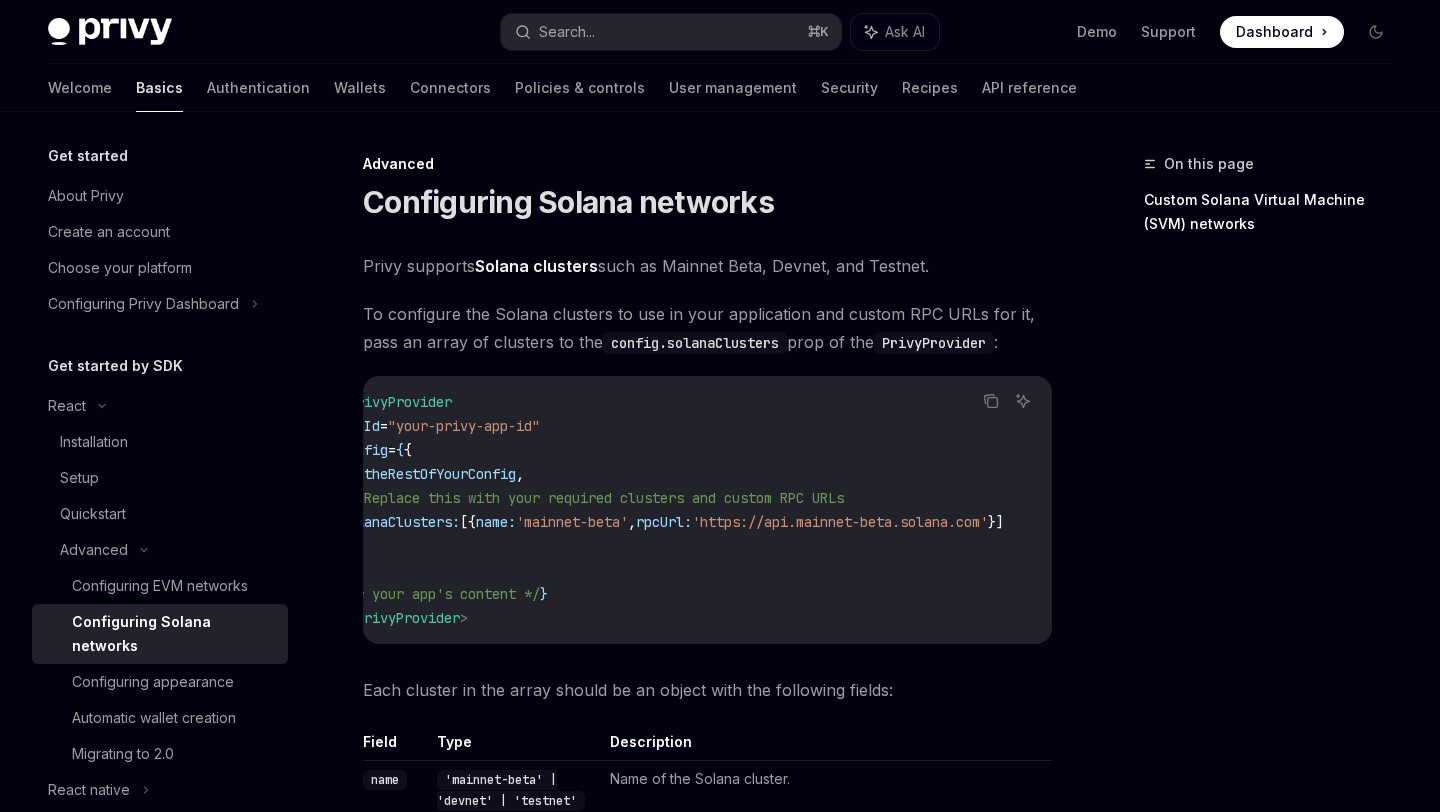 scroll, scrollTop: 0, scrollLeft: 0, axis: both 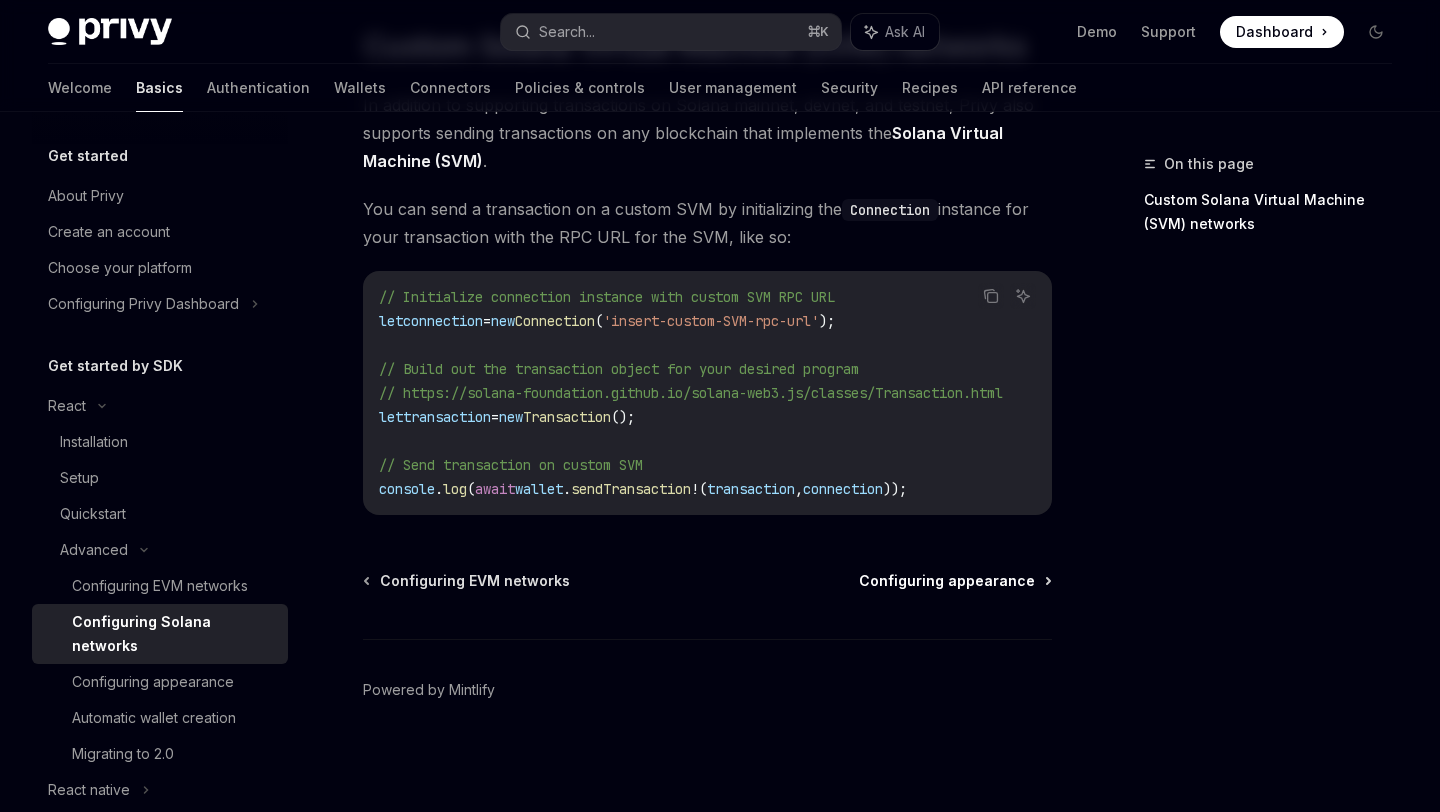 click on "Configuring appearance" at bounding box center [947, 581] 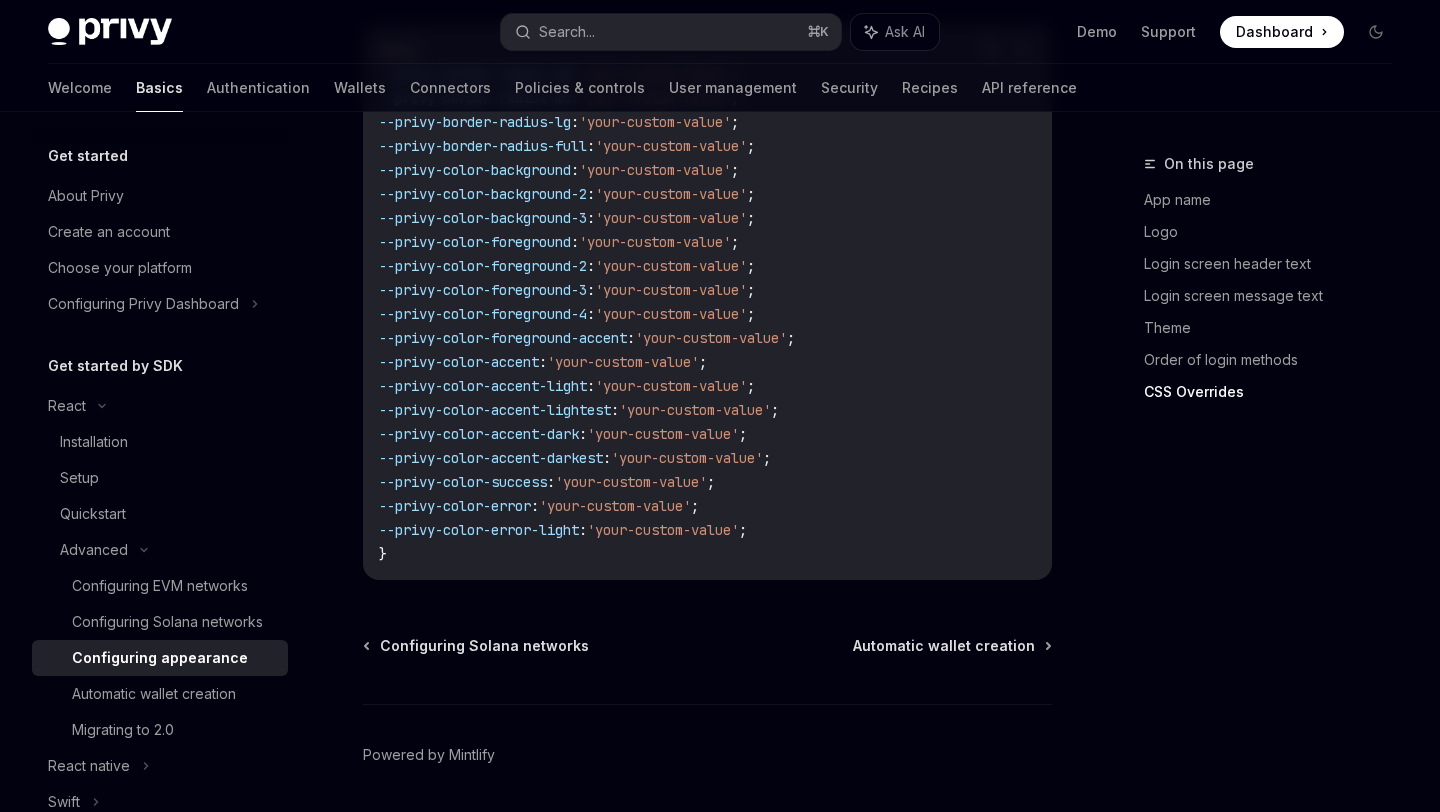 scroll, scrollTop: 5243, scrollLeft: 0, axis: vertical 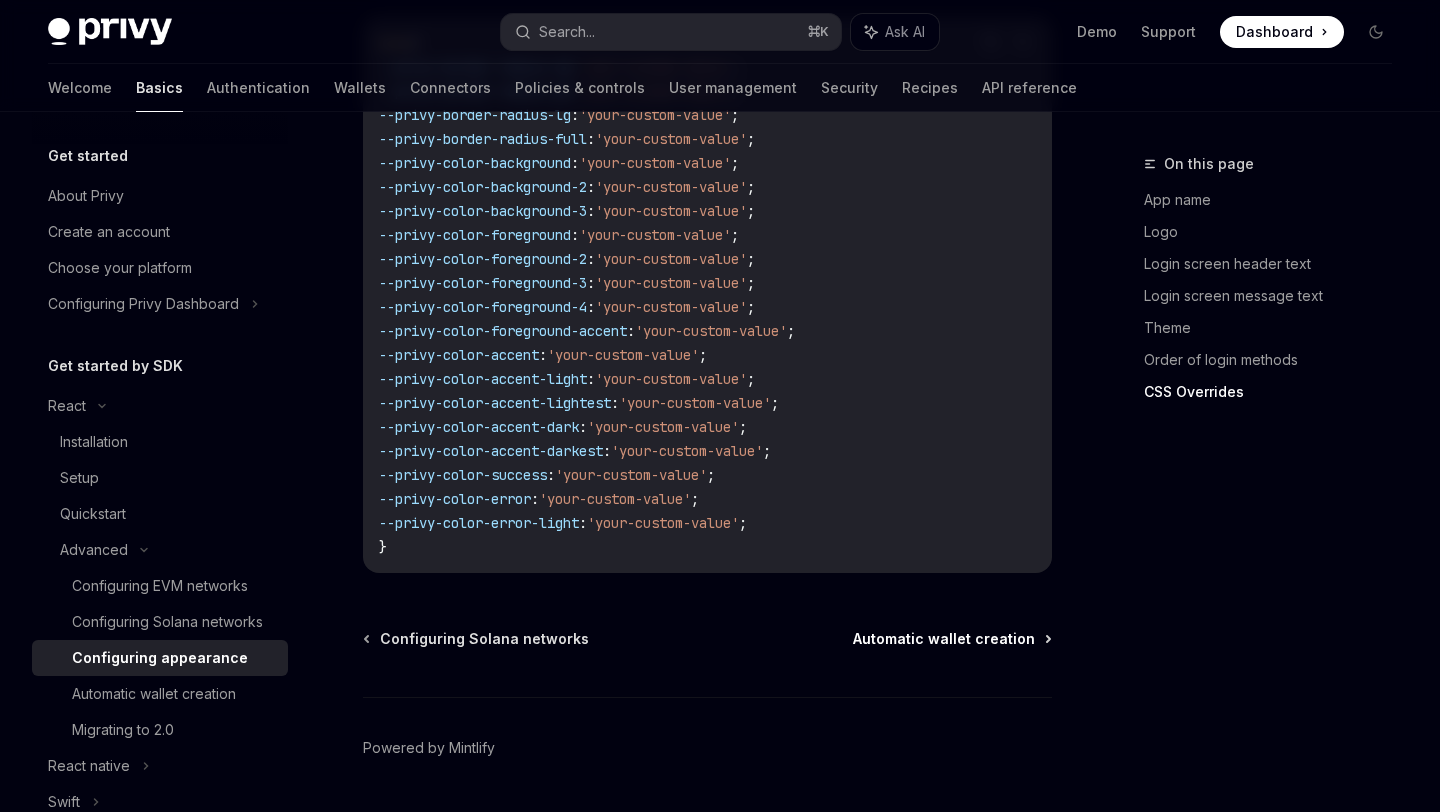 click on "Automatic wallet creation" at bounding box center [944, 639] 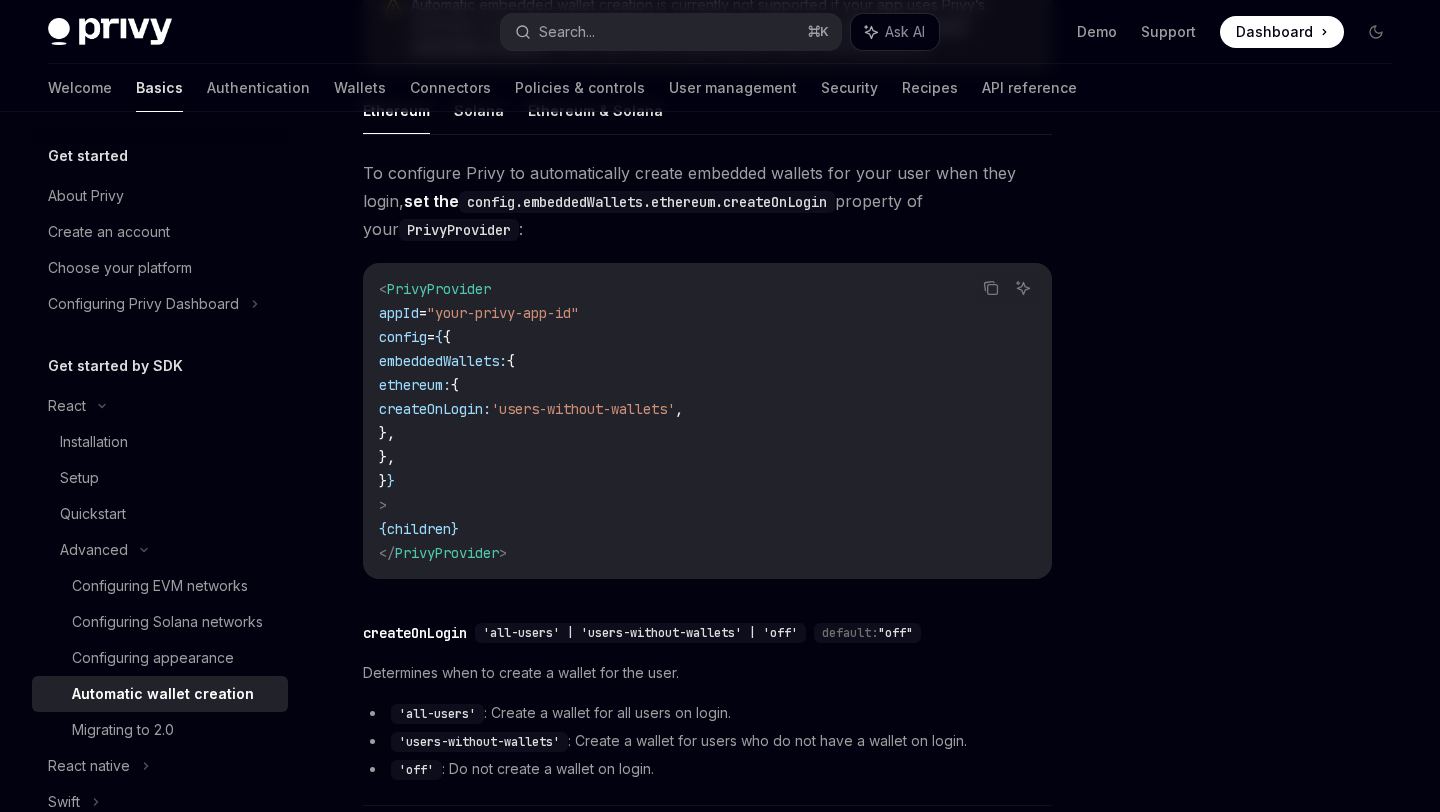 scroll, scrollTop: 650, scrollLeft: 0, axis: vertical 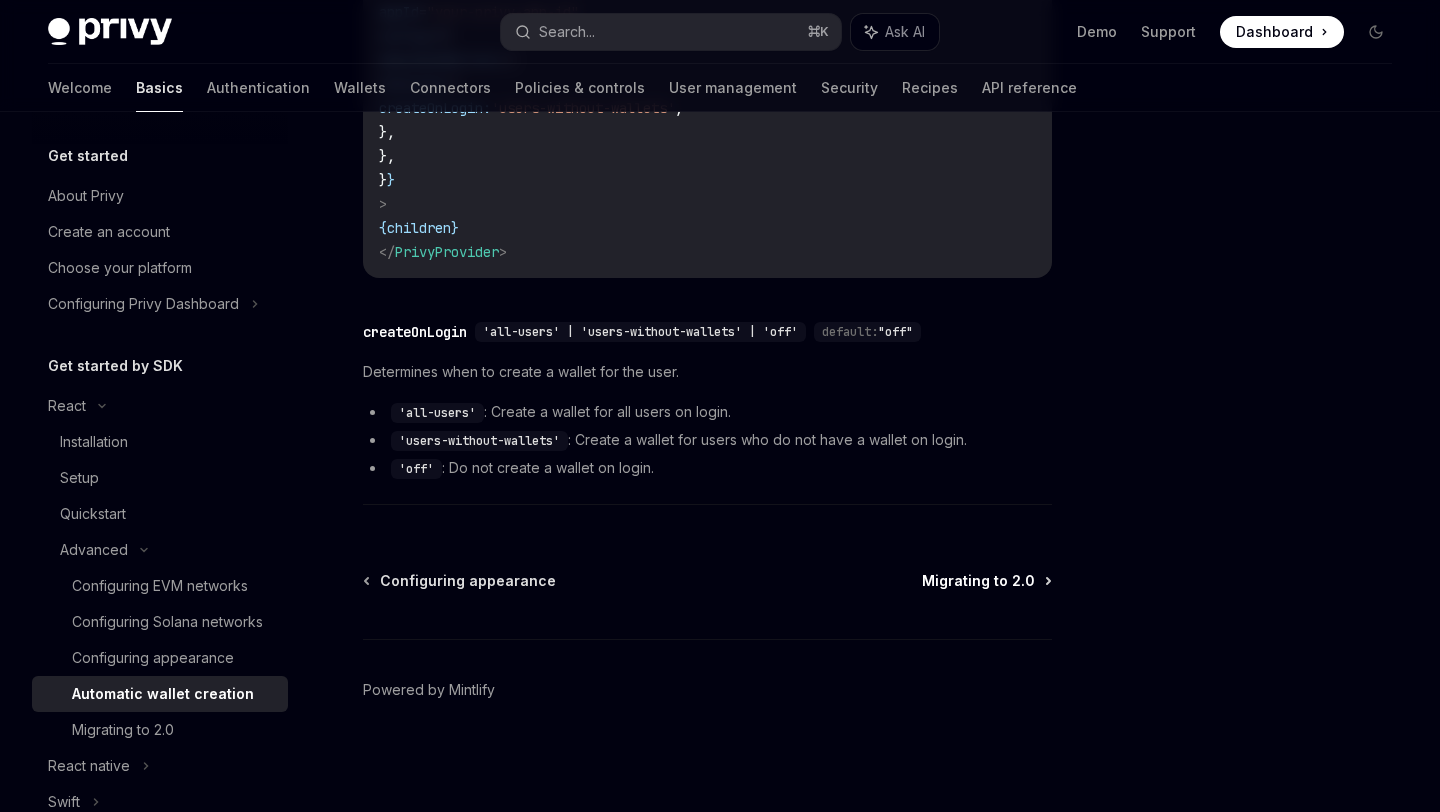 click on "Migrating to 2.0" at bounding box center (978, 581) 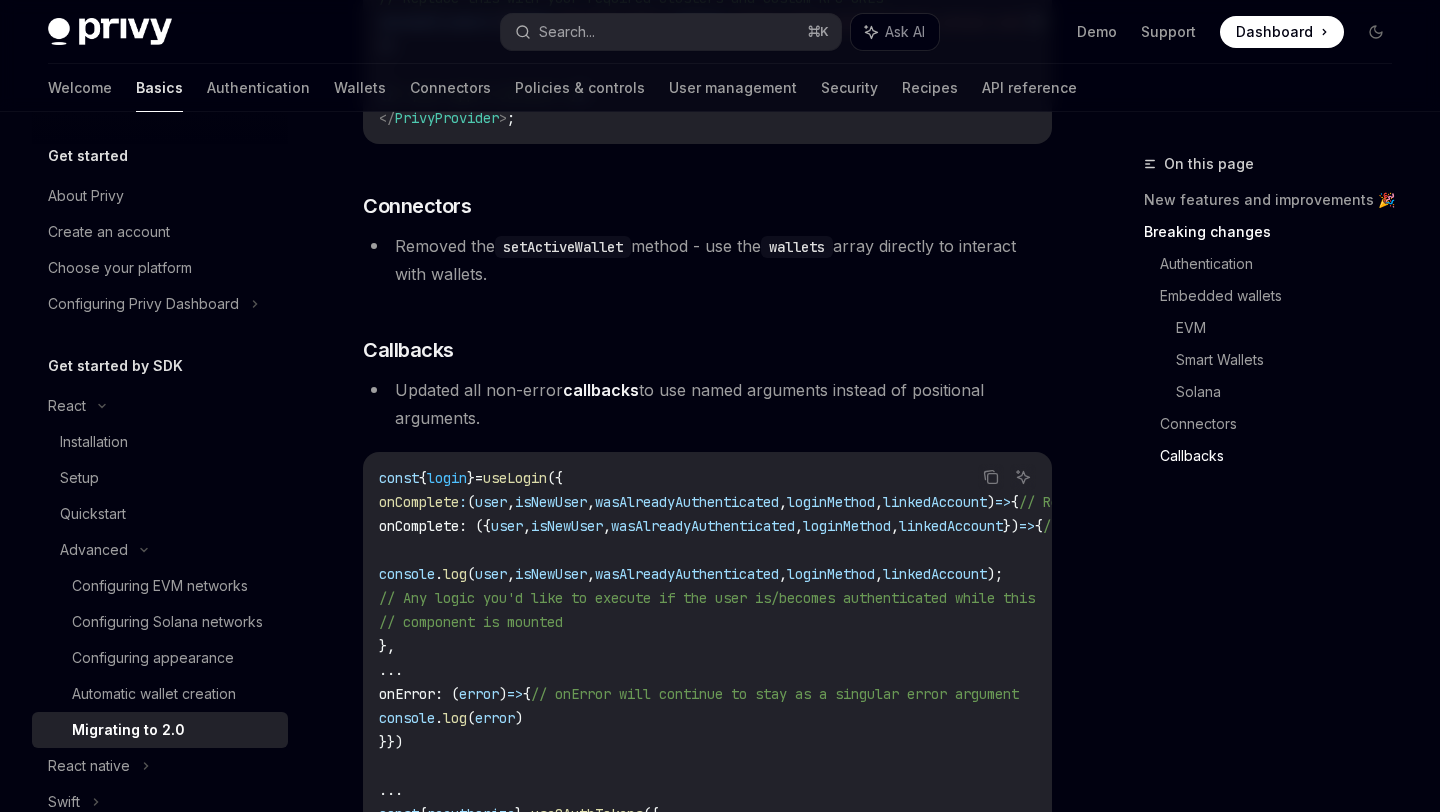 scroll, scrollTop: 6029, scrollLeft: 0, axis: vertical 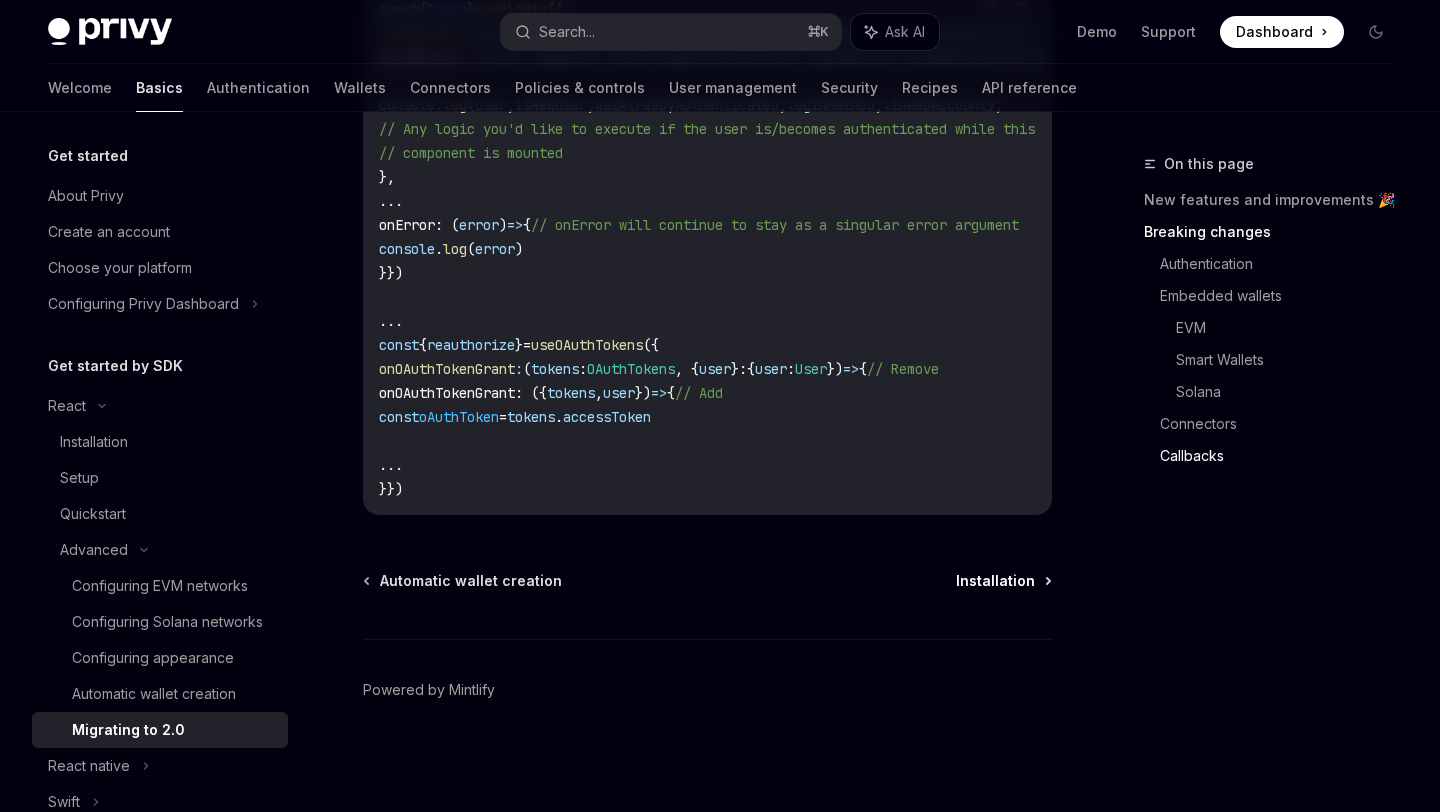click on "Installation" at bounding box center [995, 581] 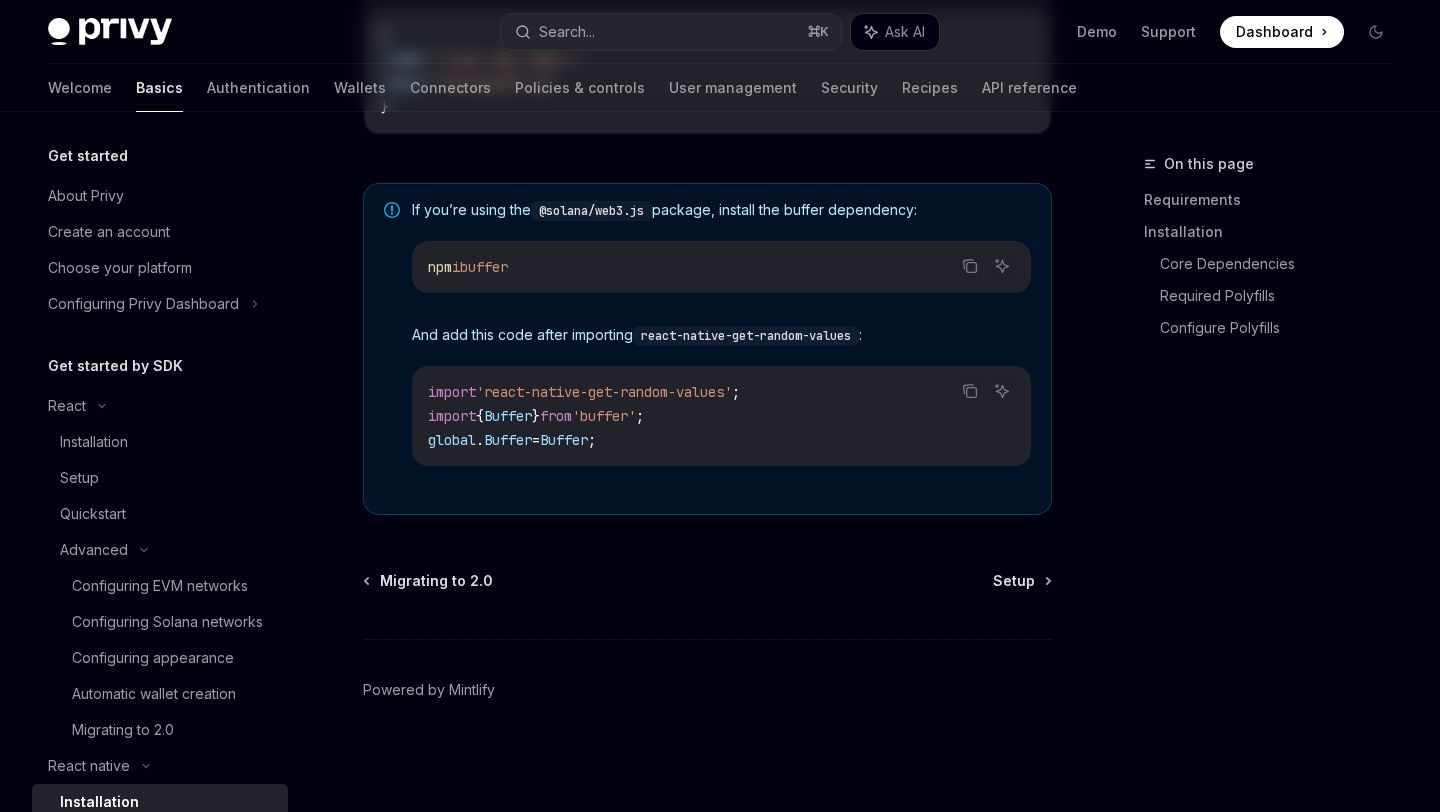 scroll, scrollTop: 0, scrollLeft: 0, axis: both 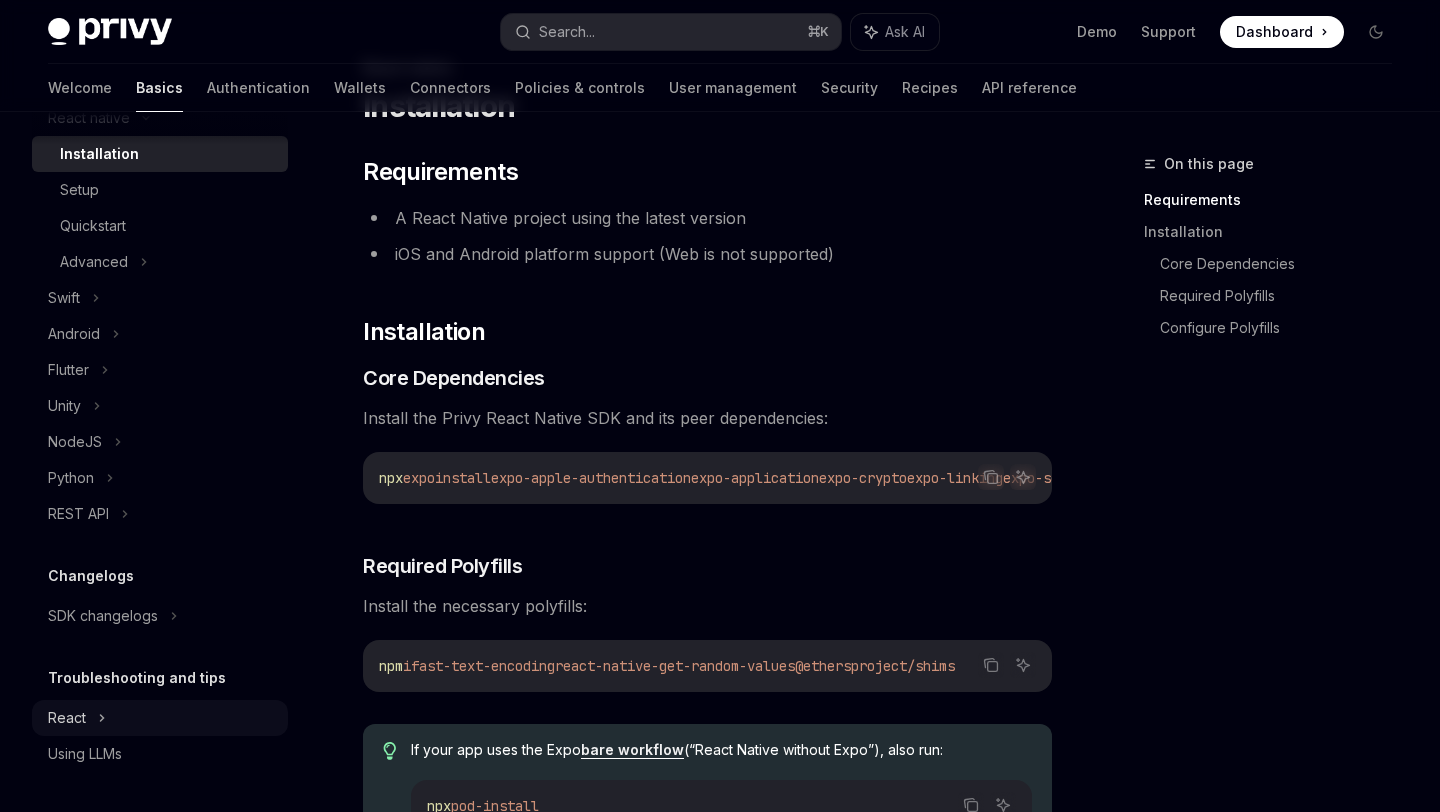 click on "React" at bounding box center (160, -242) 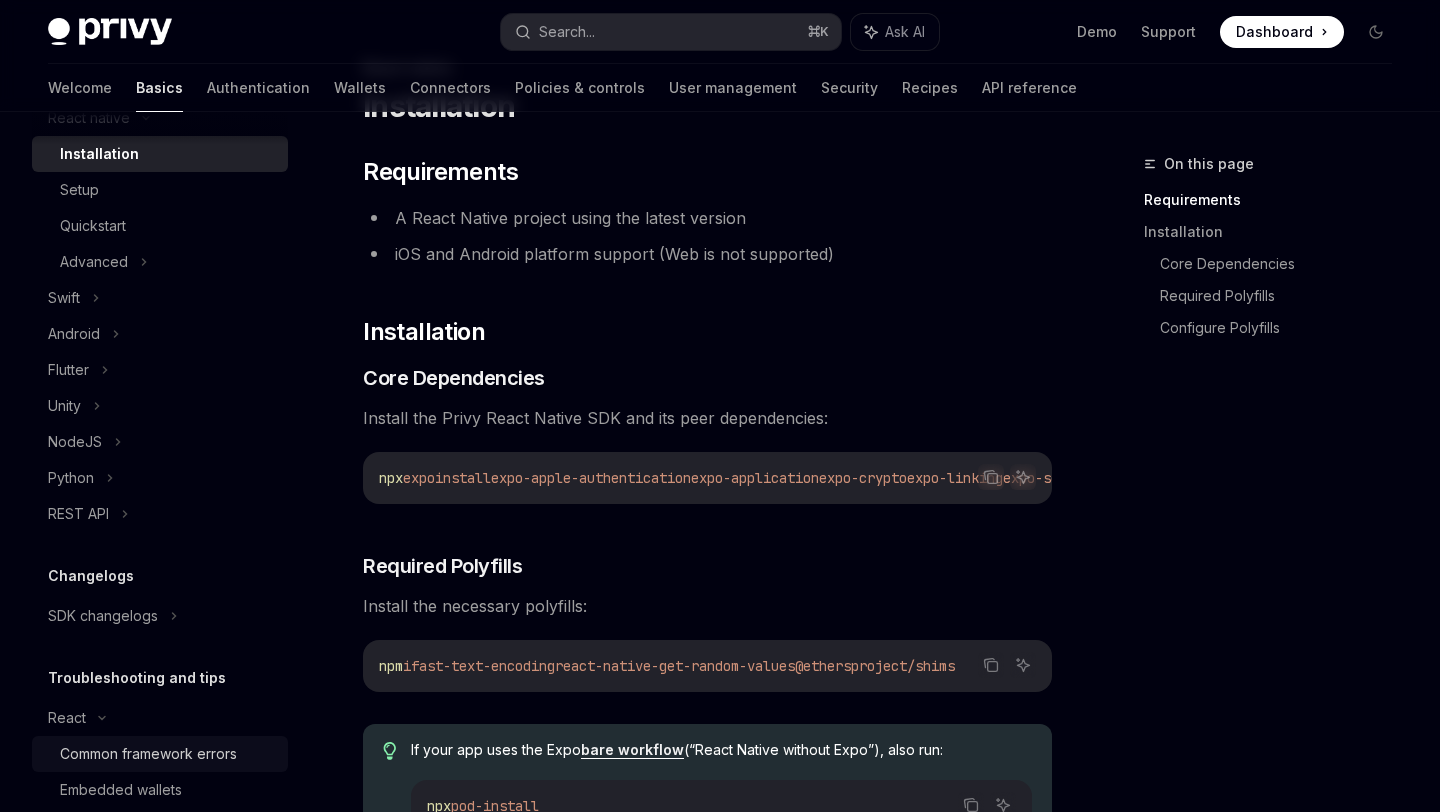 scroll, scrollTop: 0, scrollLeft: 0, axis: both 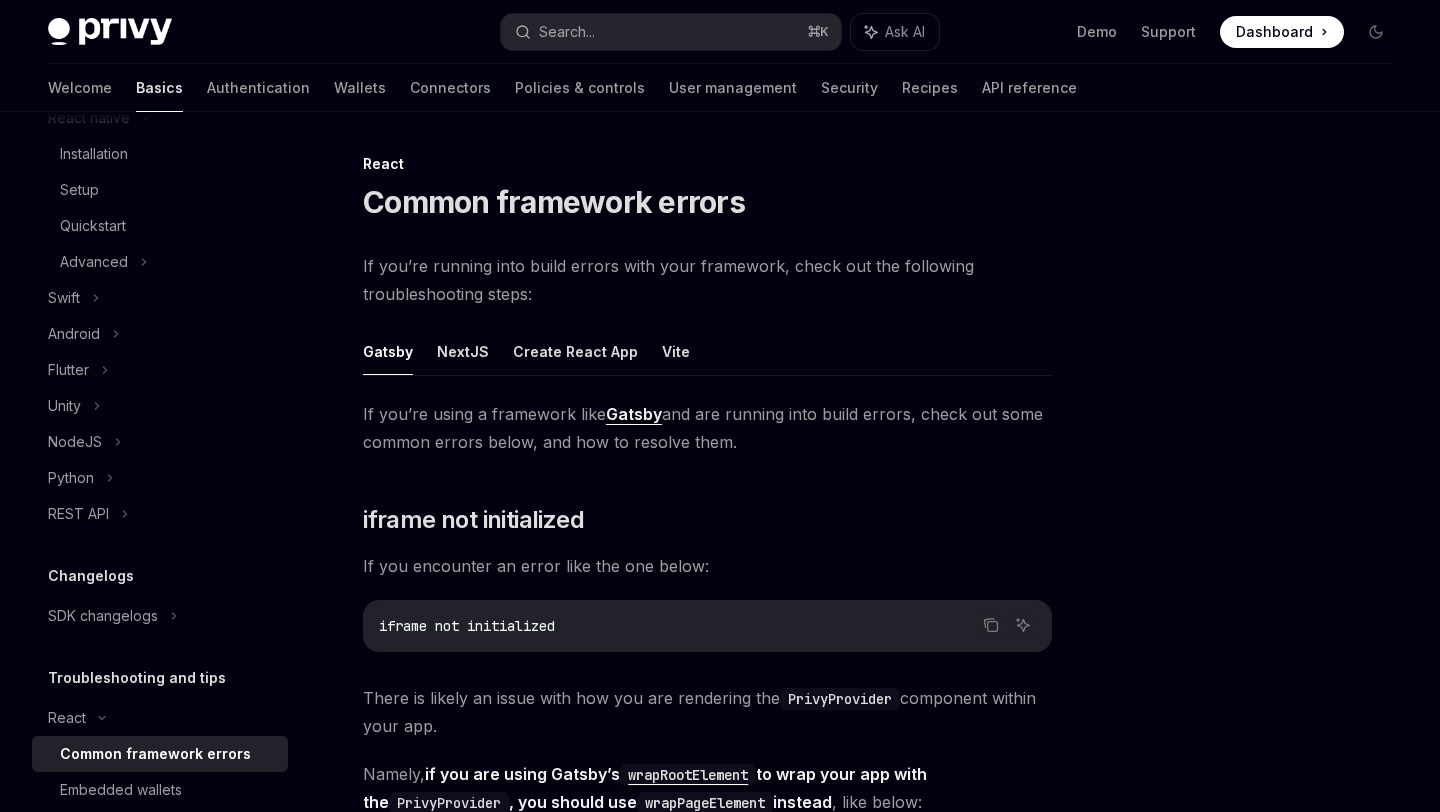 click on "Common framework errors" at bounding box center (155, 754) 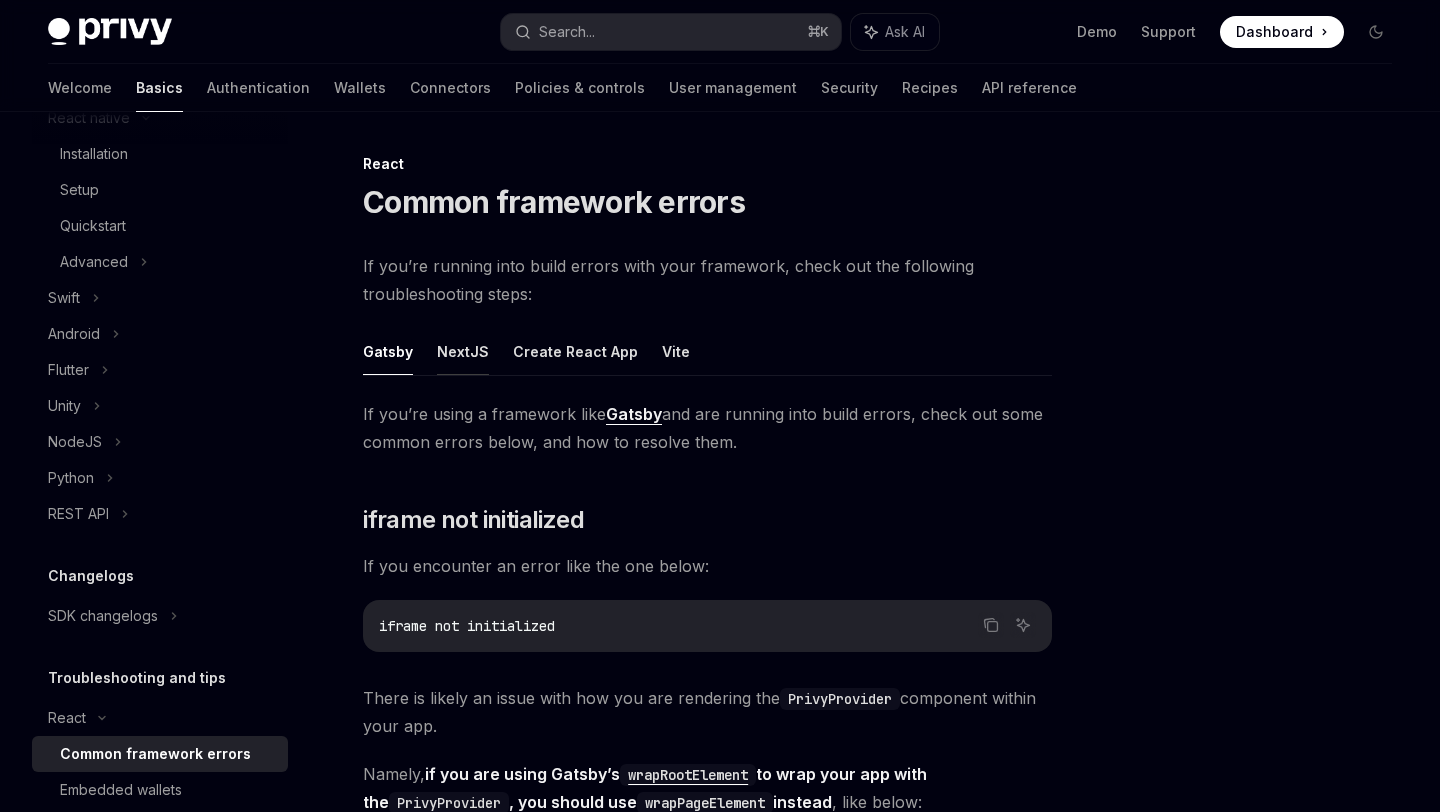 click on "NextJS" at bounding box center (463, 351) 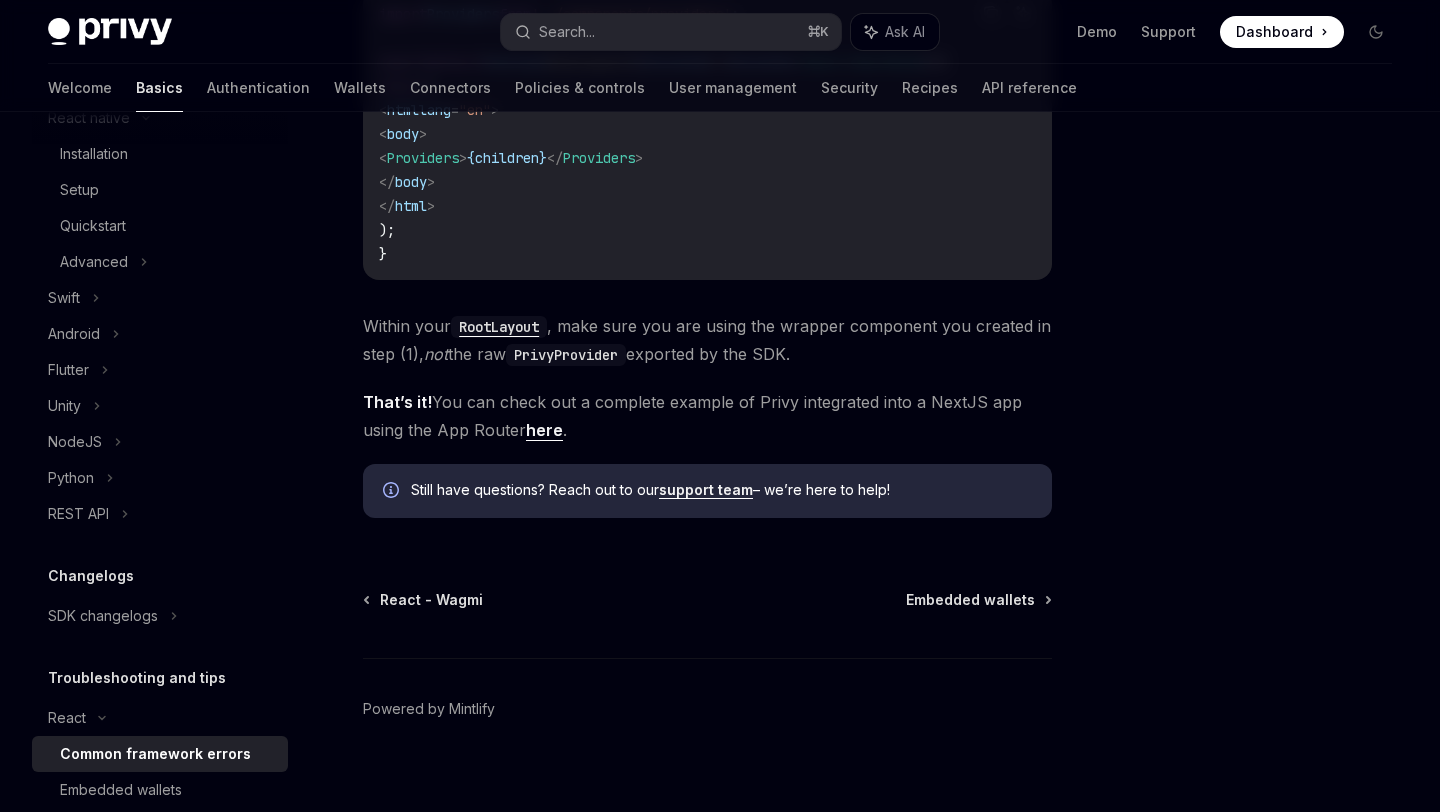 scroll, scrollTop: 1419, scrollLeft: 0, axis: vertical 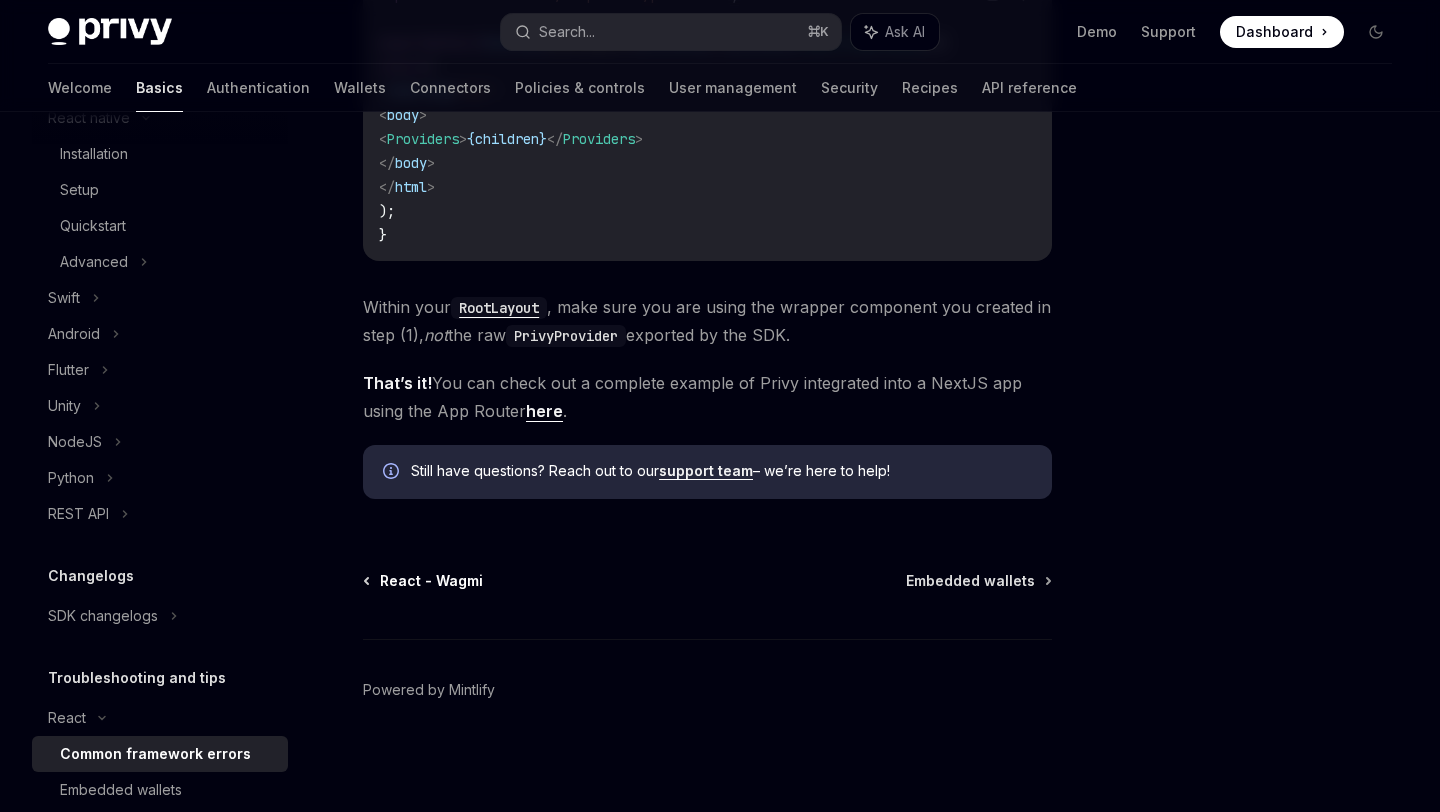 click on "React - Wagmi" at bounding box center (431, 581) 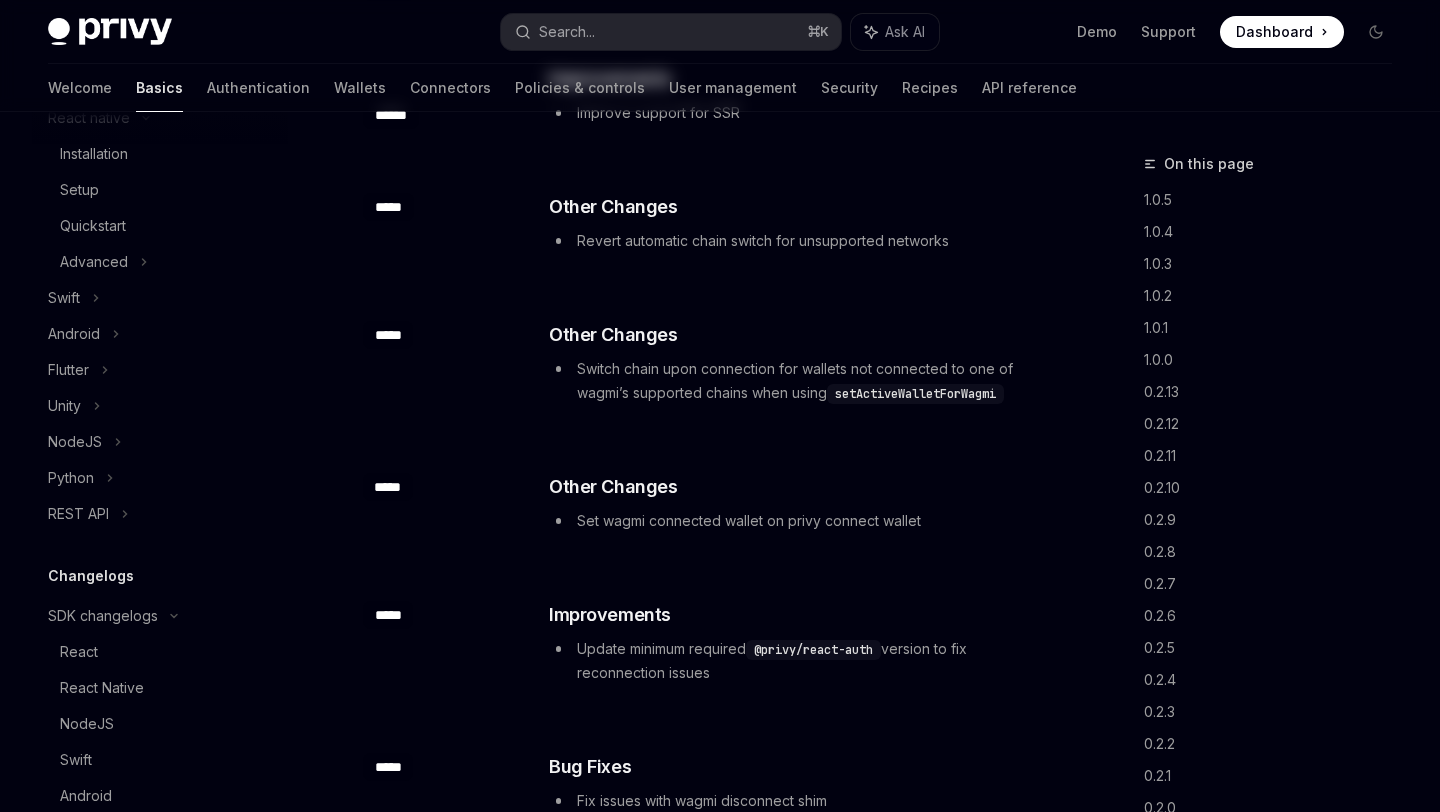 scroll, scrollTop: 0, scrollLeft: 0, axis: both 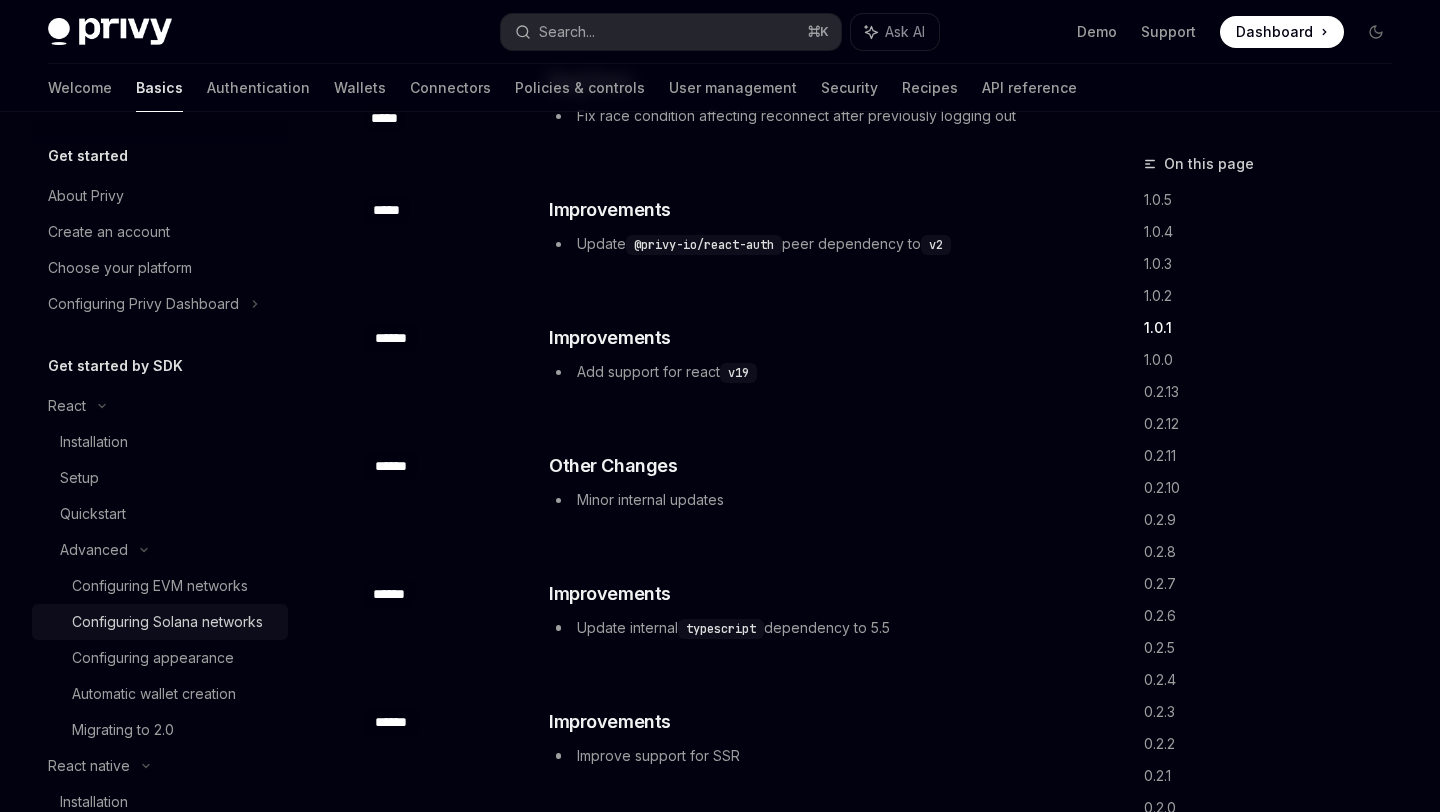 click on "Configuring Solana networks" at bounding box center (167, 622) 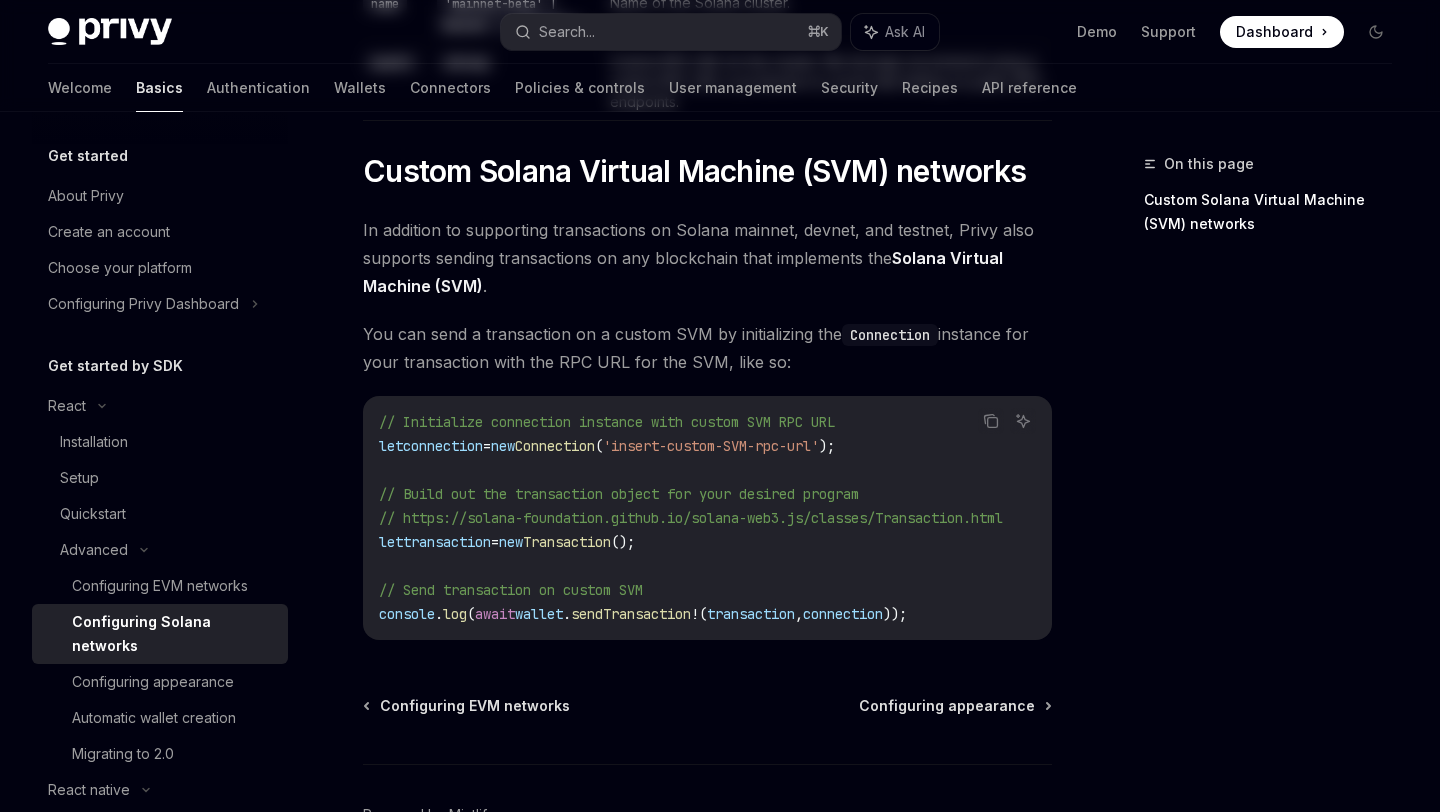 scroll, scrollTop: 0, scrollLeft: 0, axis: both 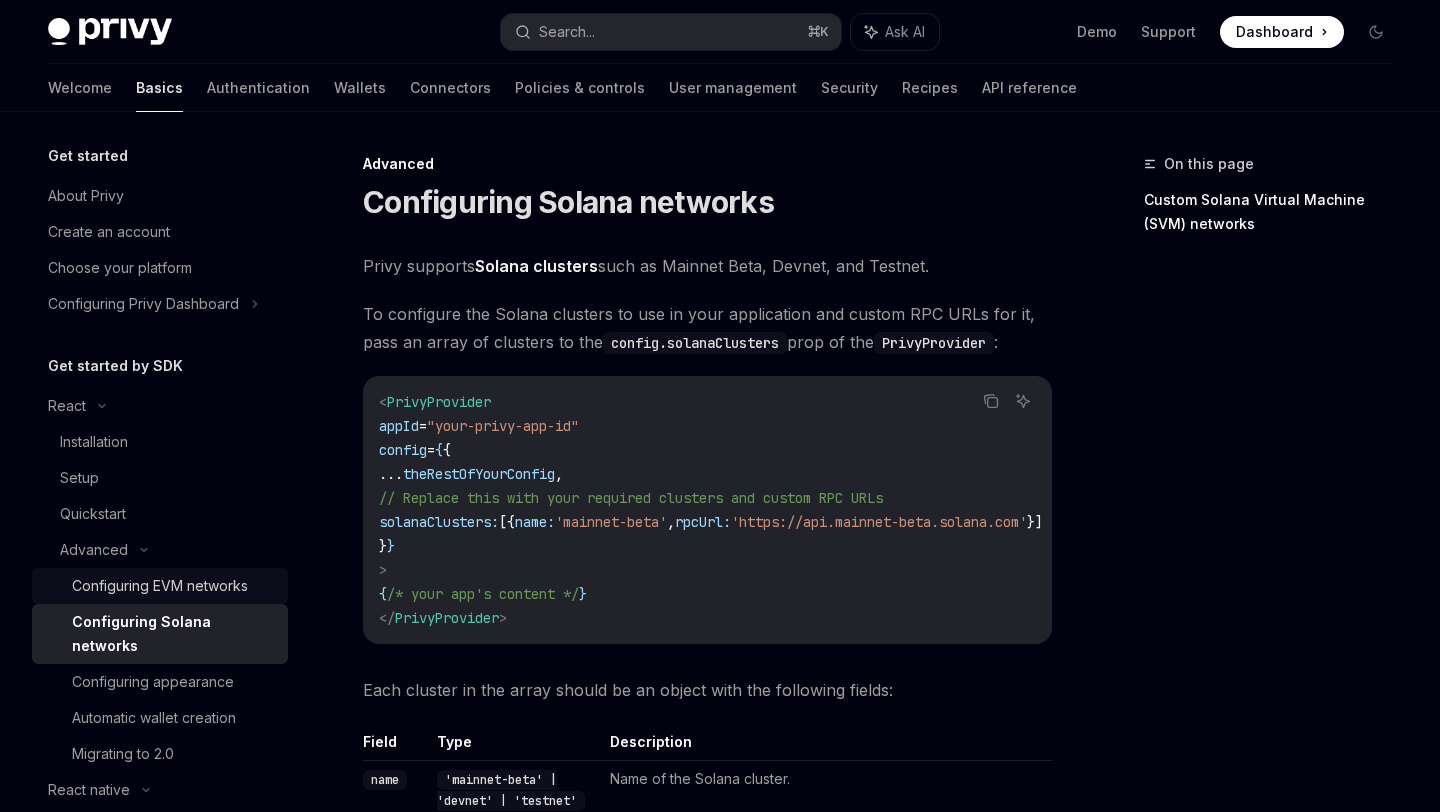 click on "Configuring EVM networks" at bounding box center [160, 586] 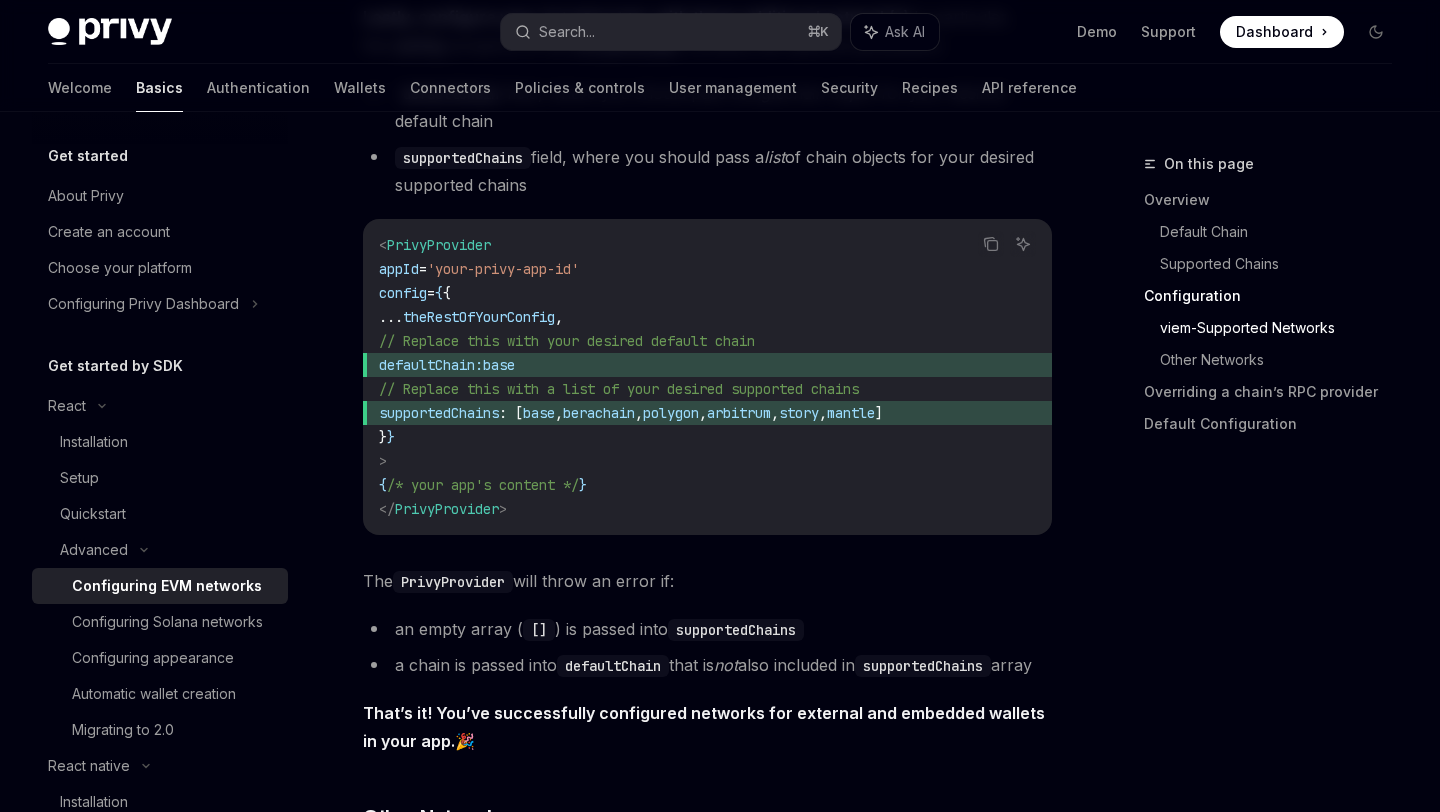 scroll, scrollTop: 2747, scrollLeft: 0, axis: vertical 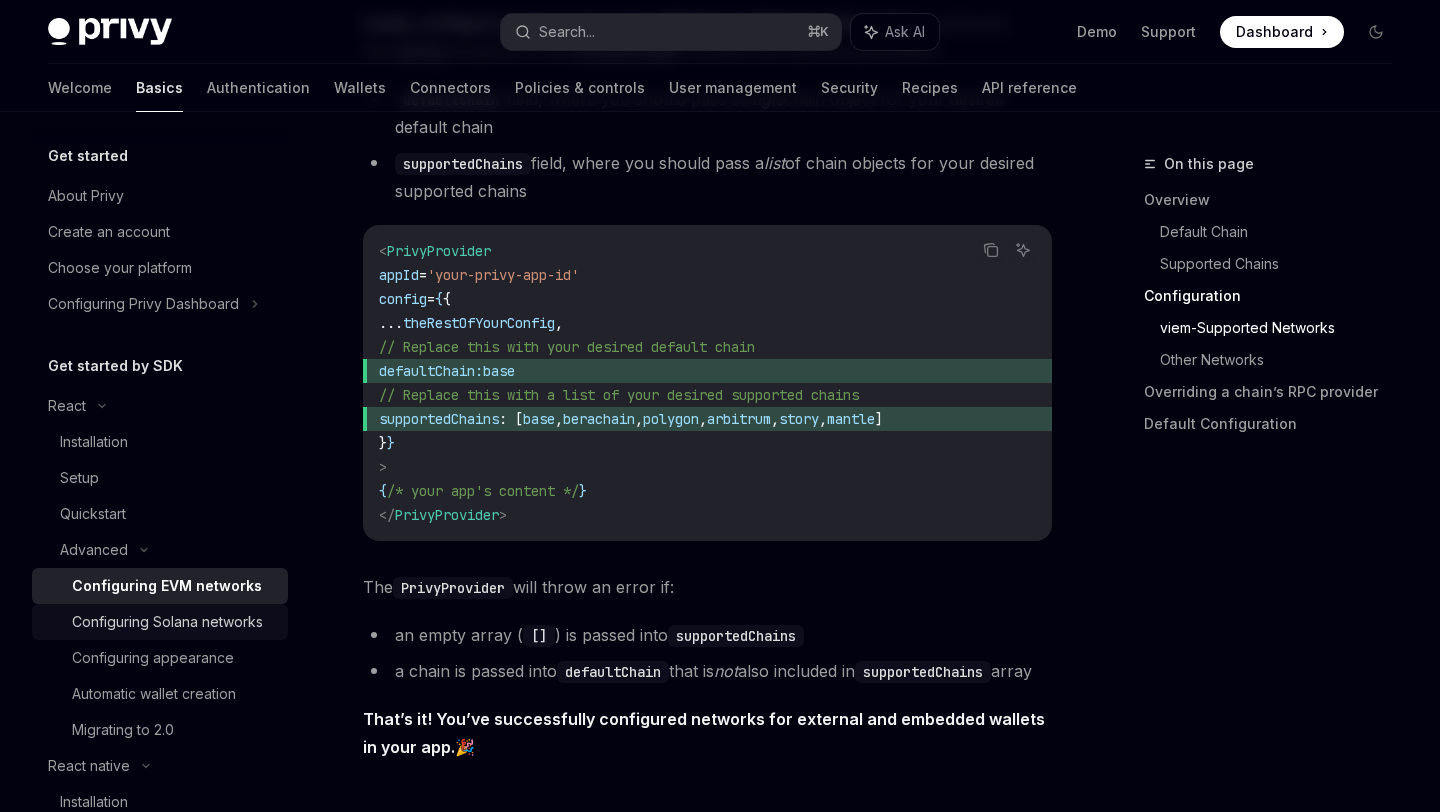 click on "Configuring Solana networks" at bounding box center (167, 622) 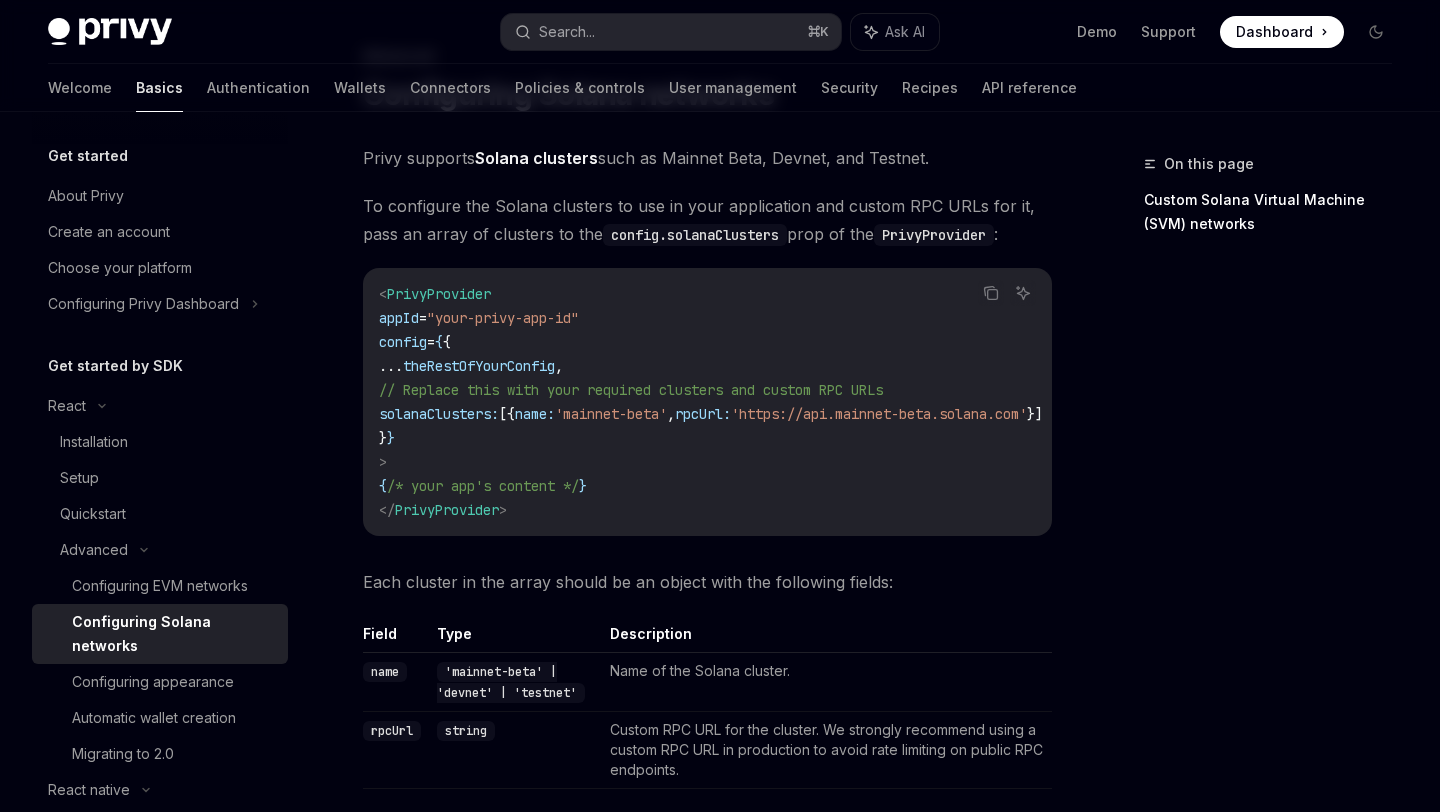 scroll, scrollTop: 0, scrollLeft: 0, axis: both 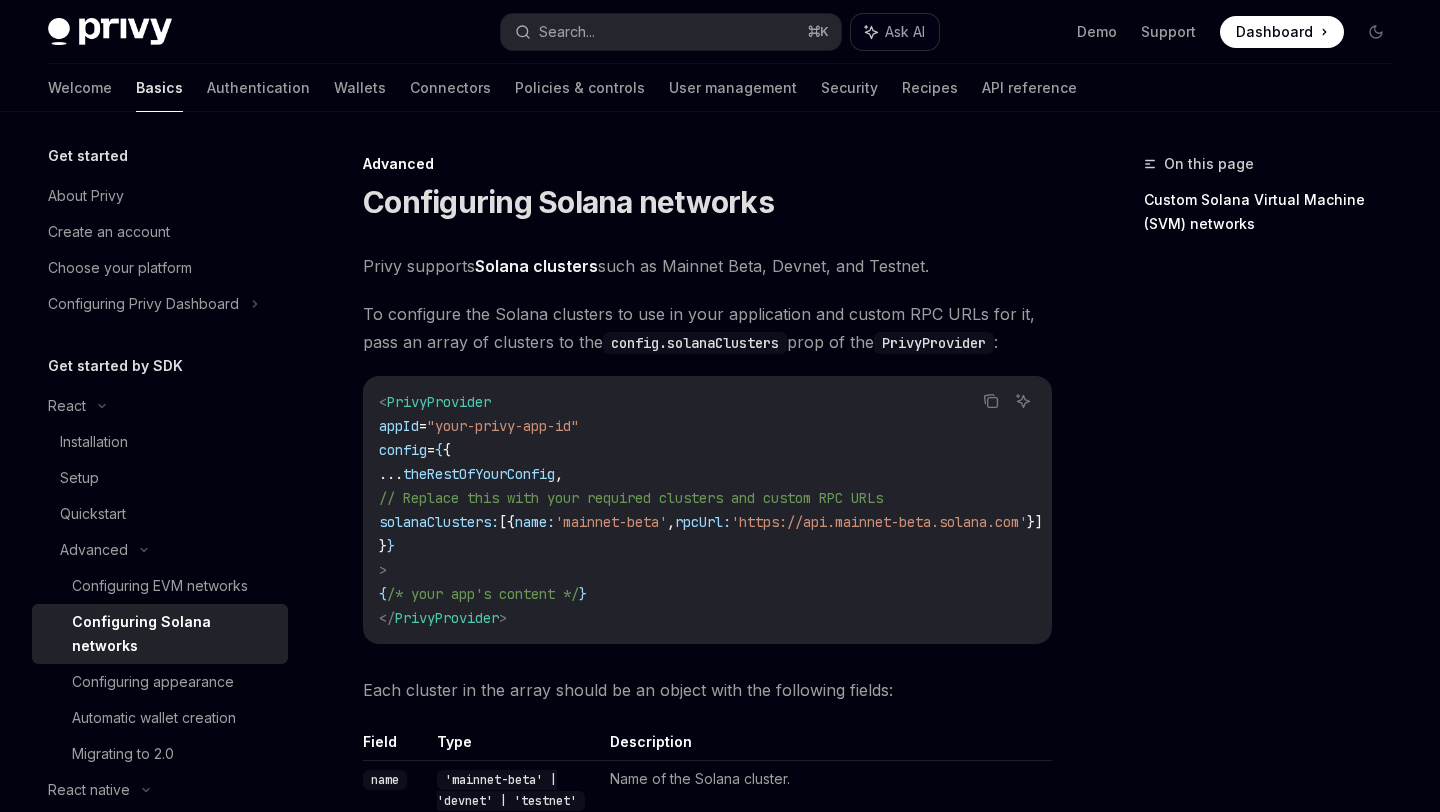 click on "Ask AI" at bounding box center (895, 32) 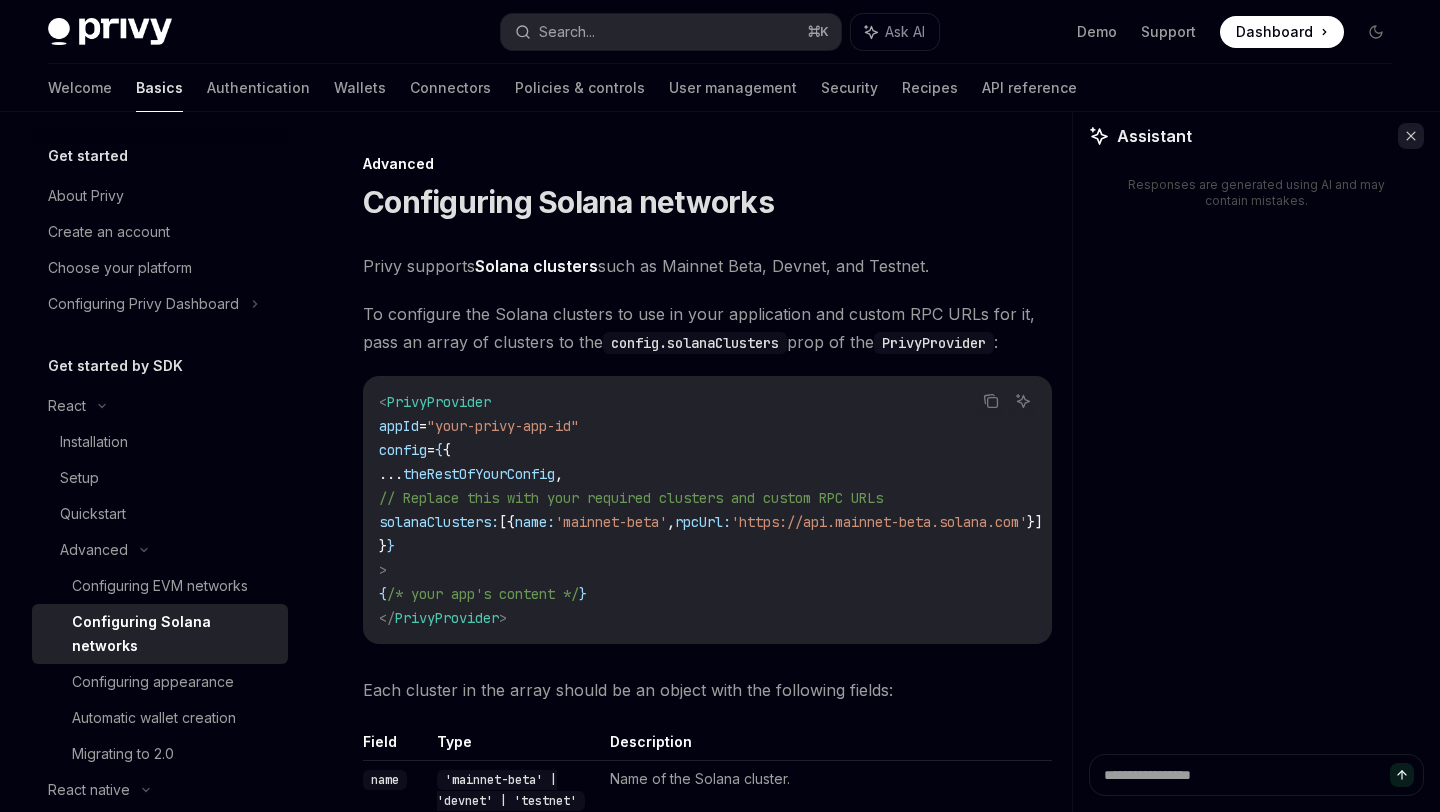 click 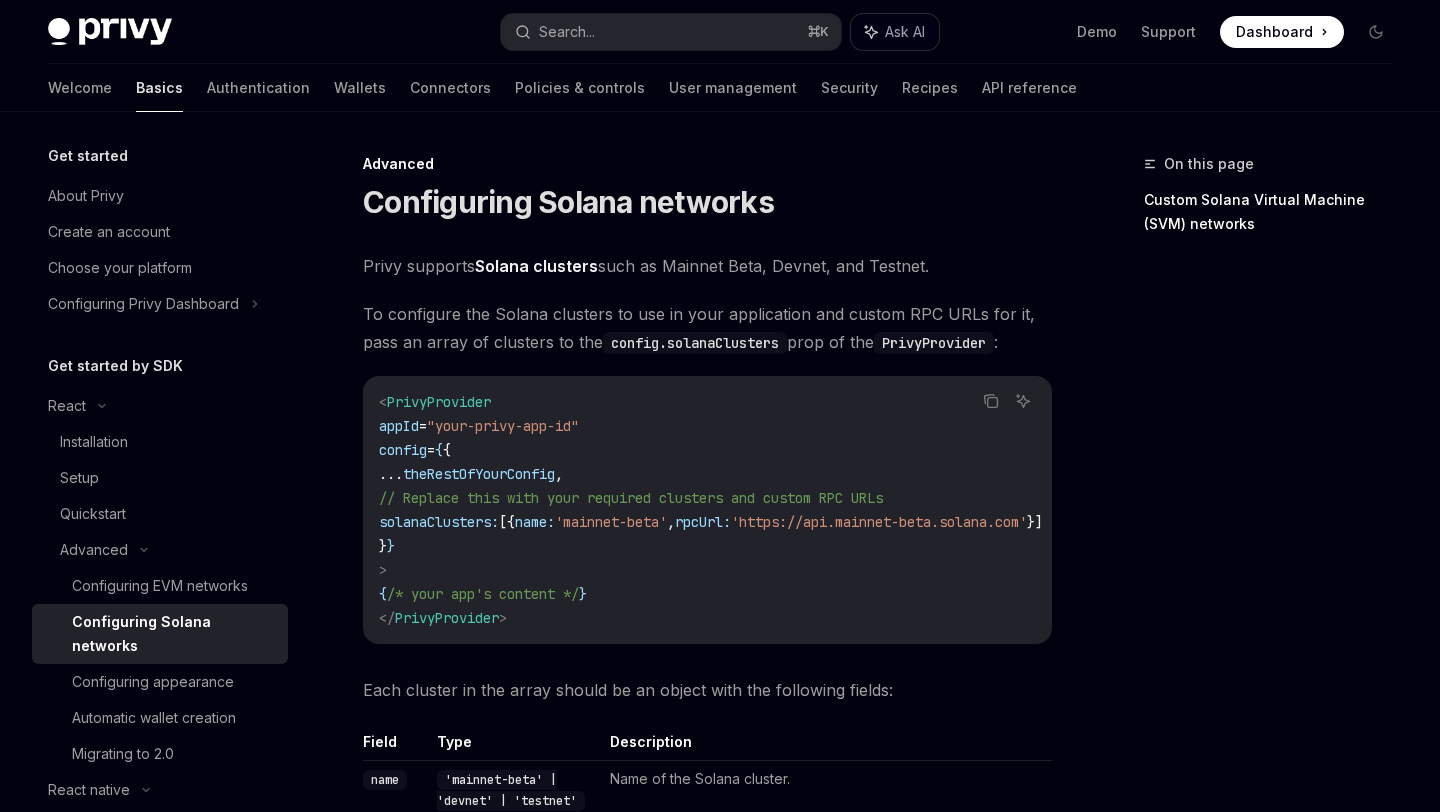 click on "Ask AI" at bounding box center (905, 32) 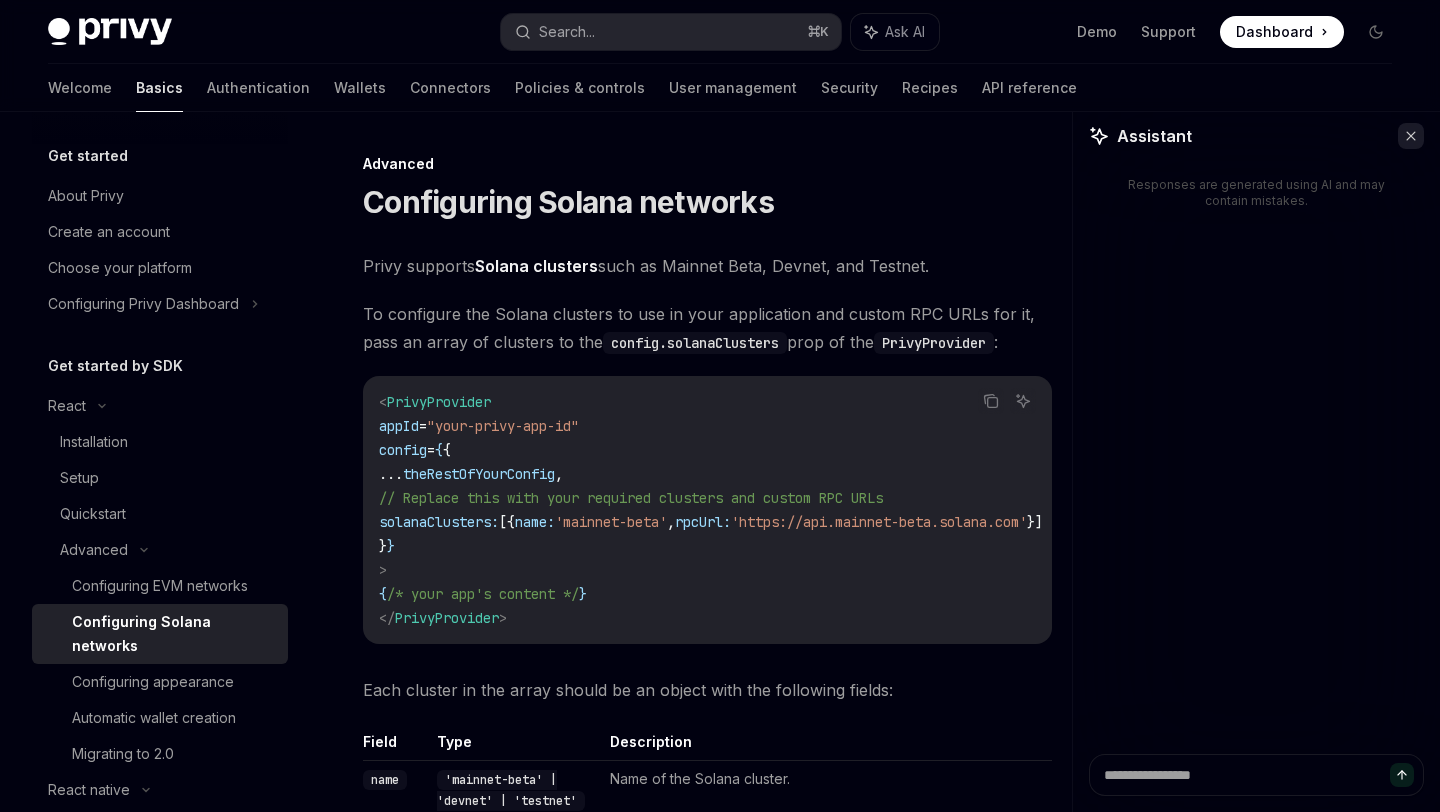 click at bounding box center [1411, 136] 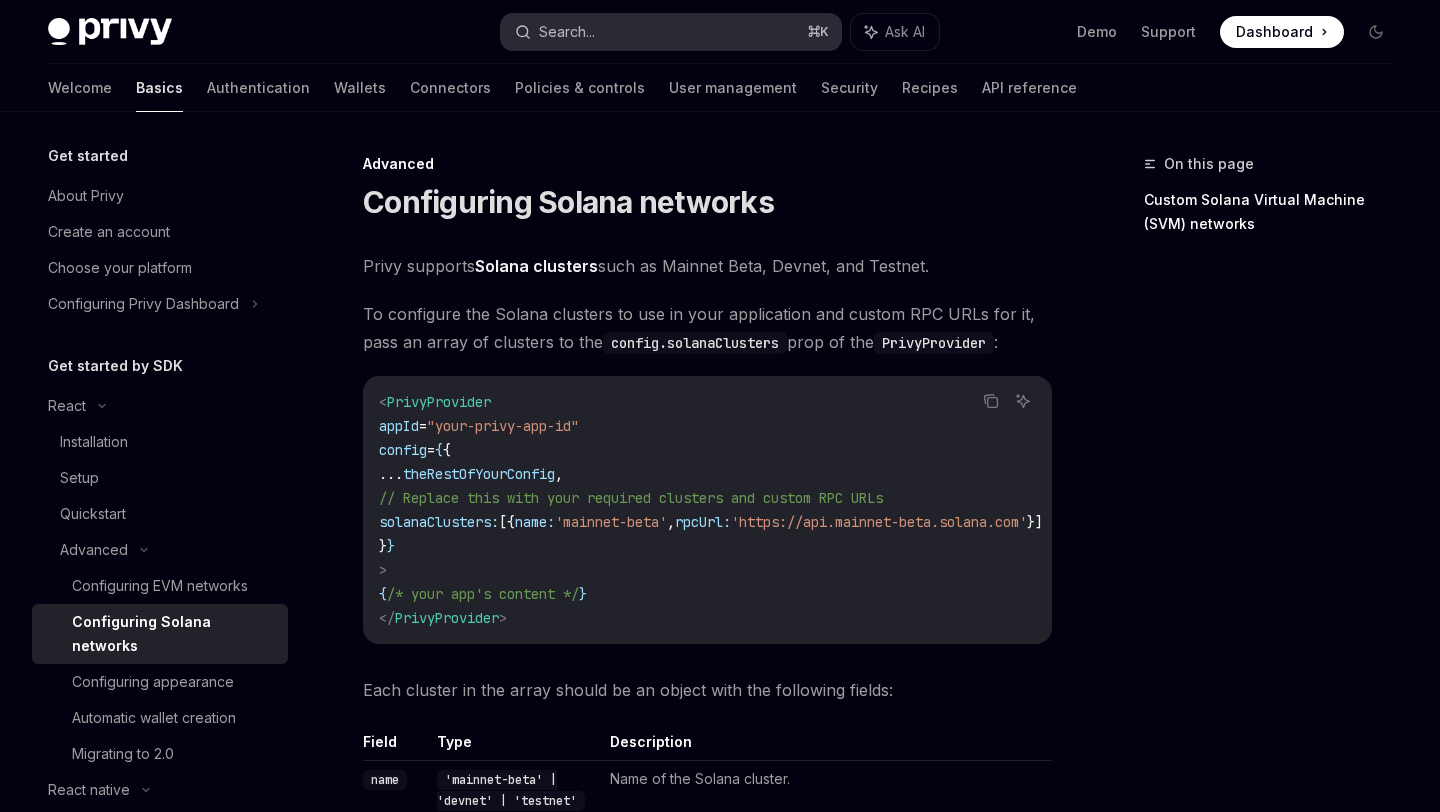 click on "Search... ⌘ K" at bounding box center (670, 32) 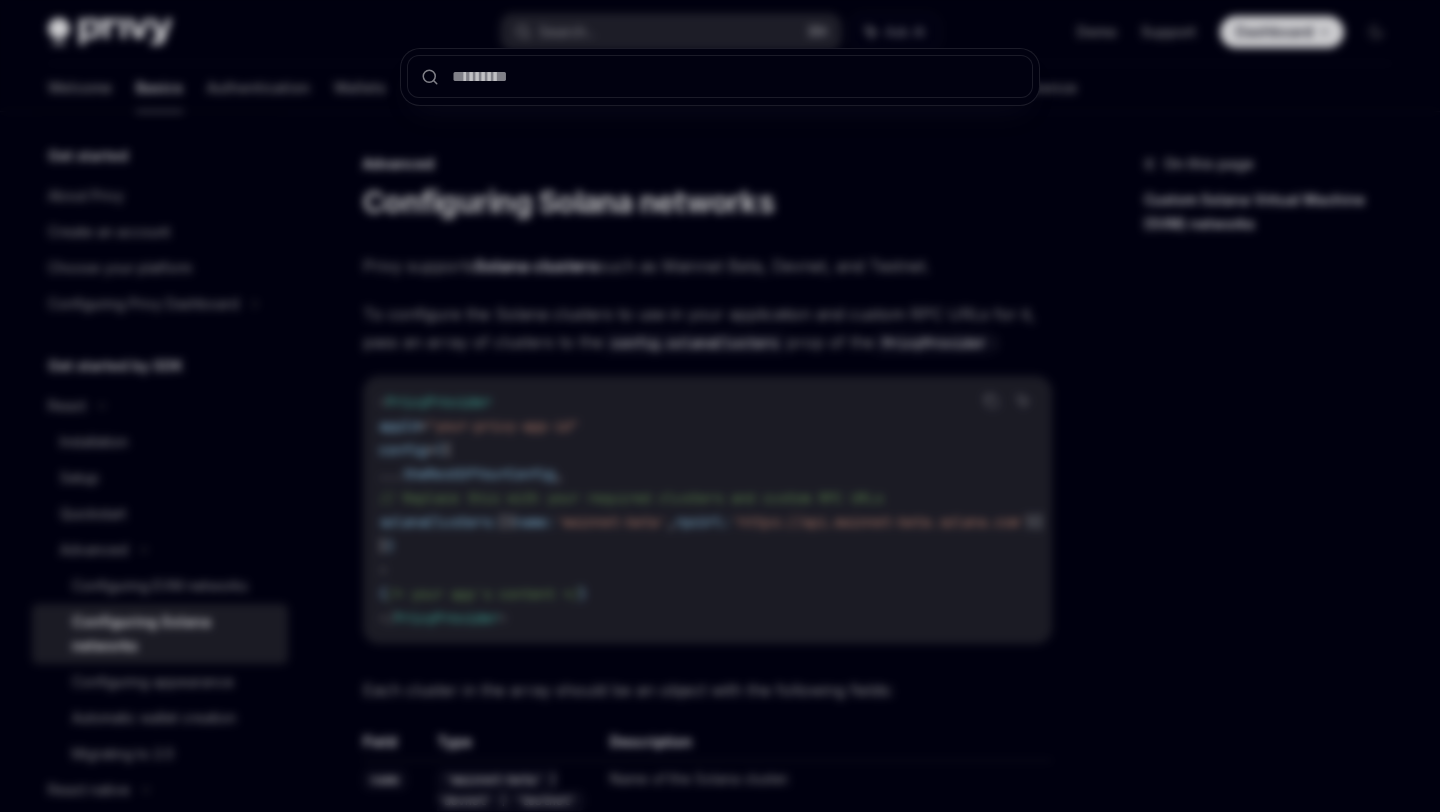 click at bounding box center (720, 406) 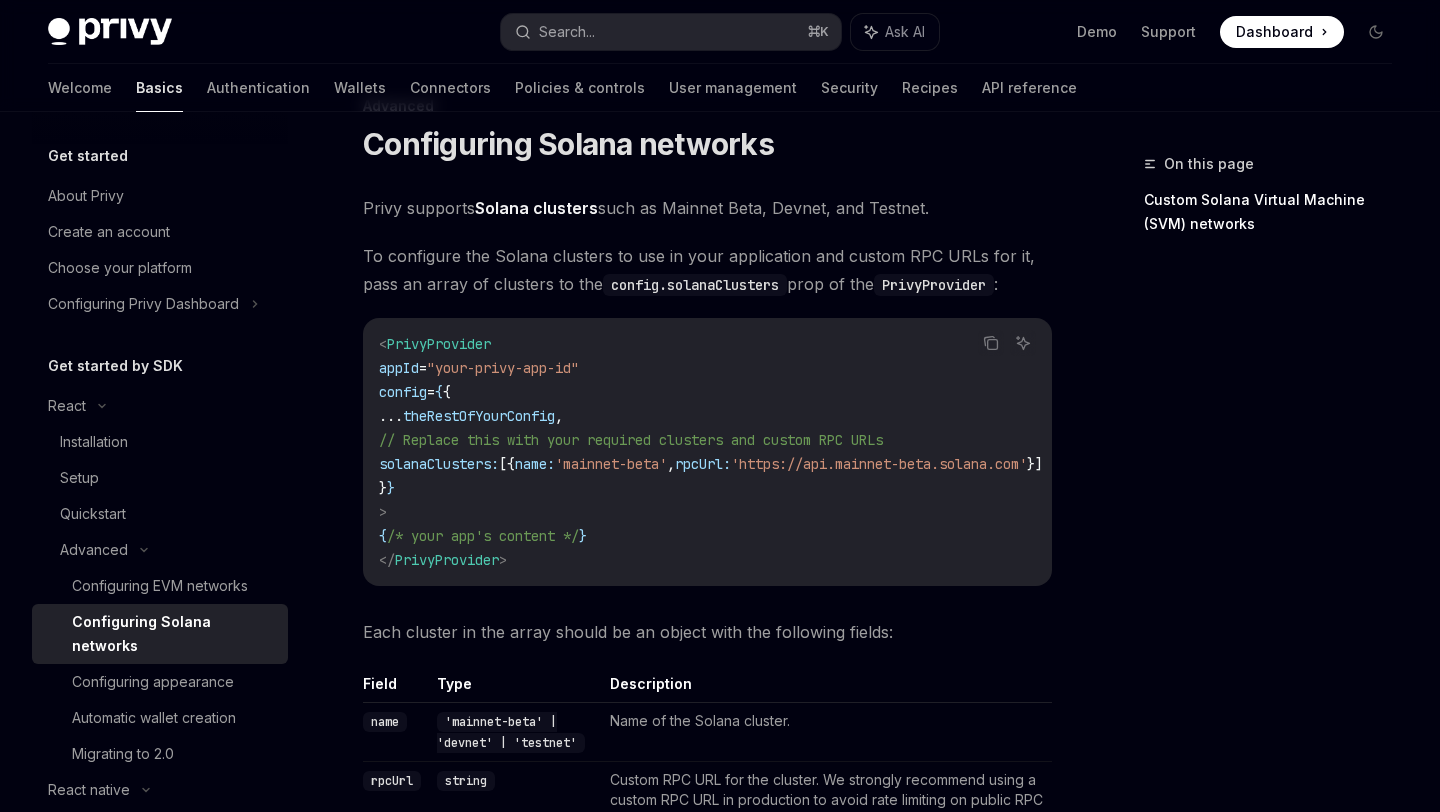 scroll, scrollTop: 0, scrollLeft: 0, axis: both 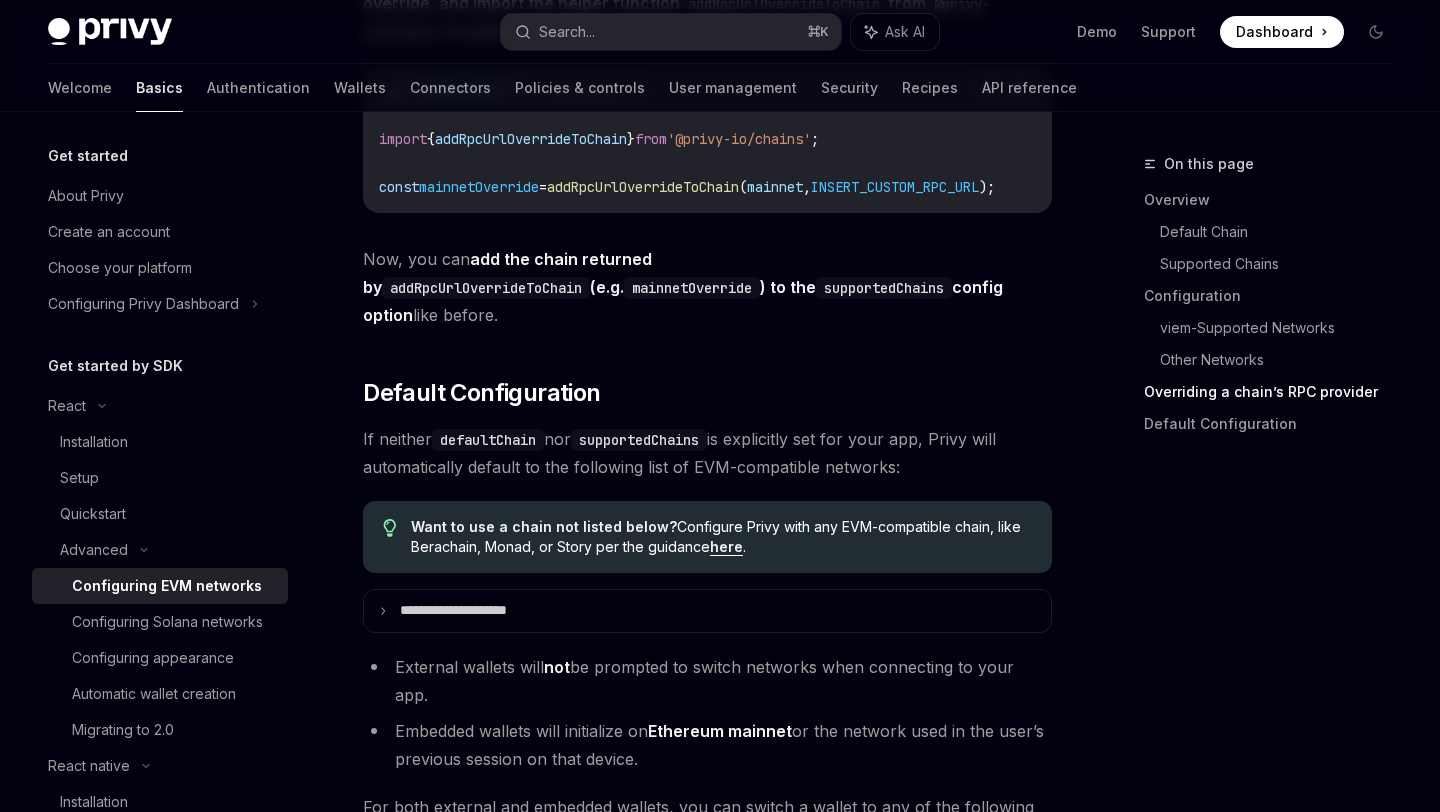type on "*" 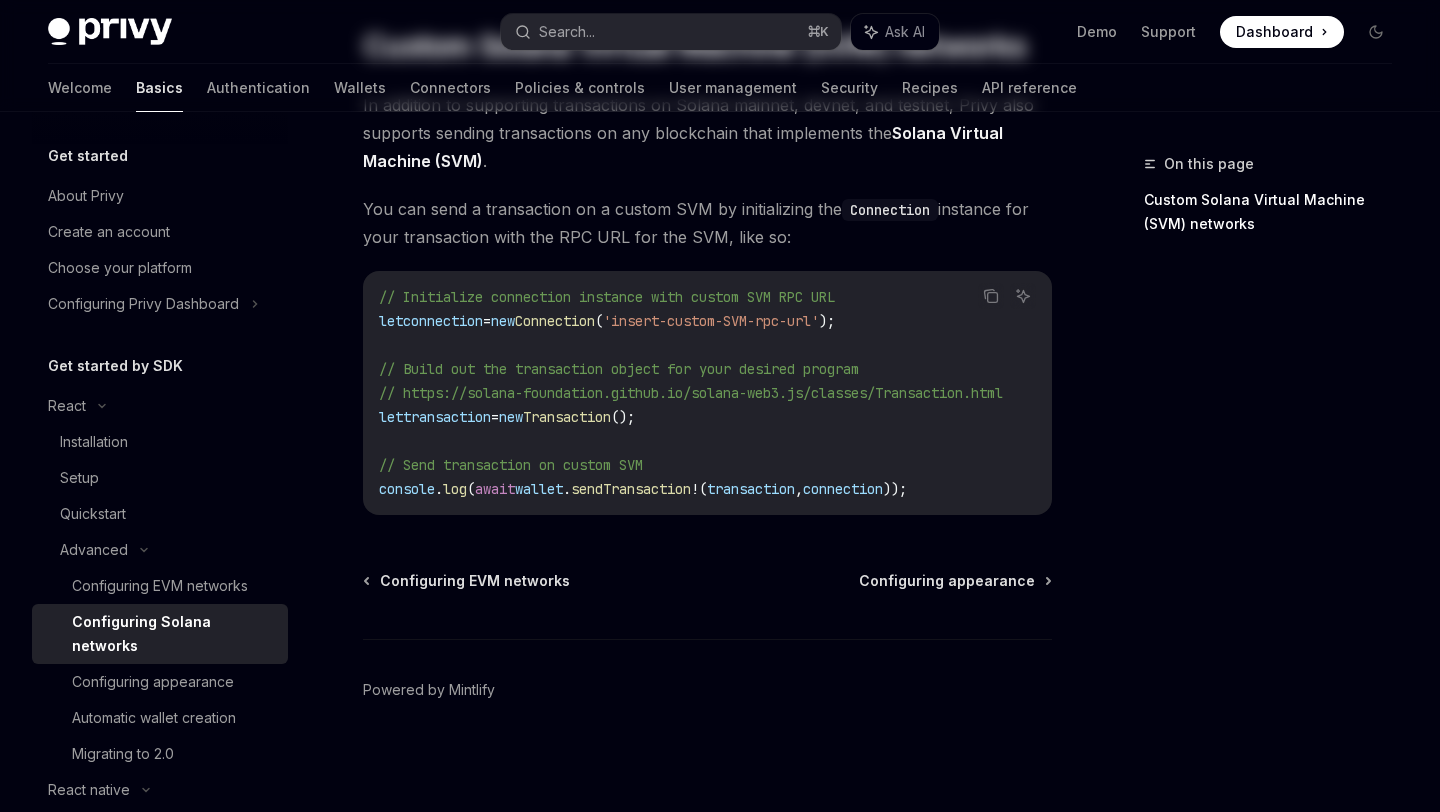 scroll, scrollTop: 0, scrollLeft: 0, axis: both 